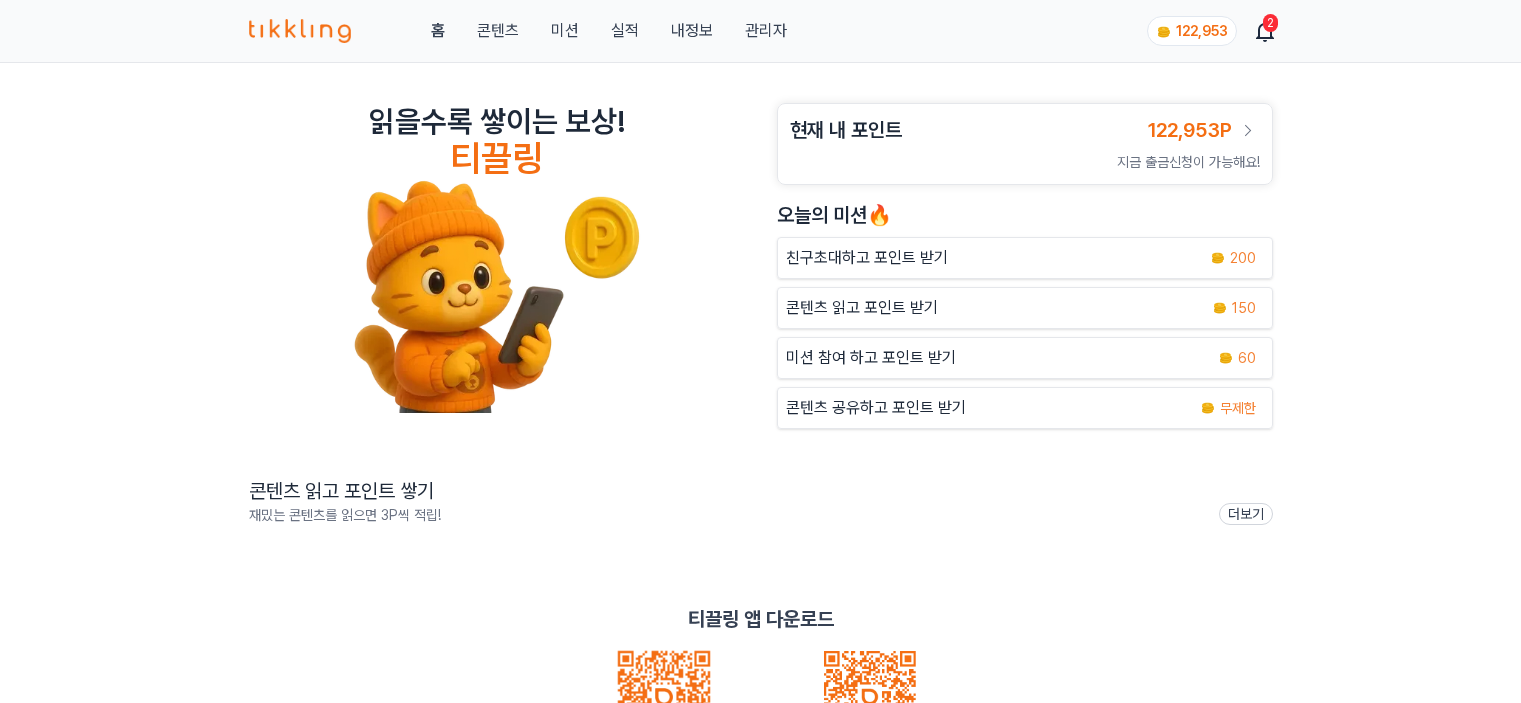 scroll, scrollTop: 0, scrollLeft: 0, axis: both 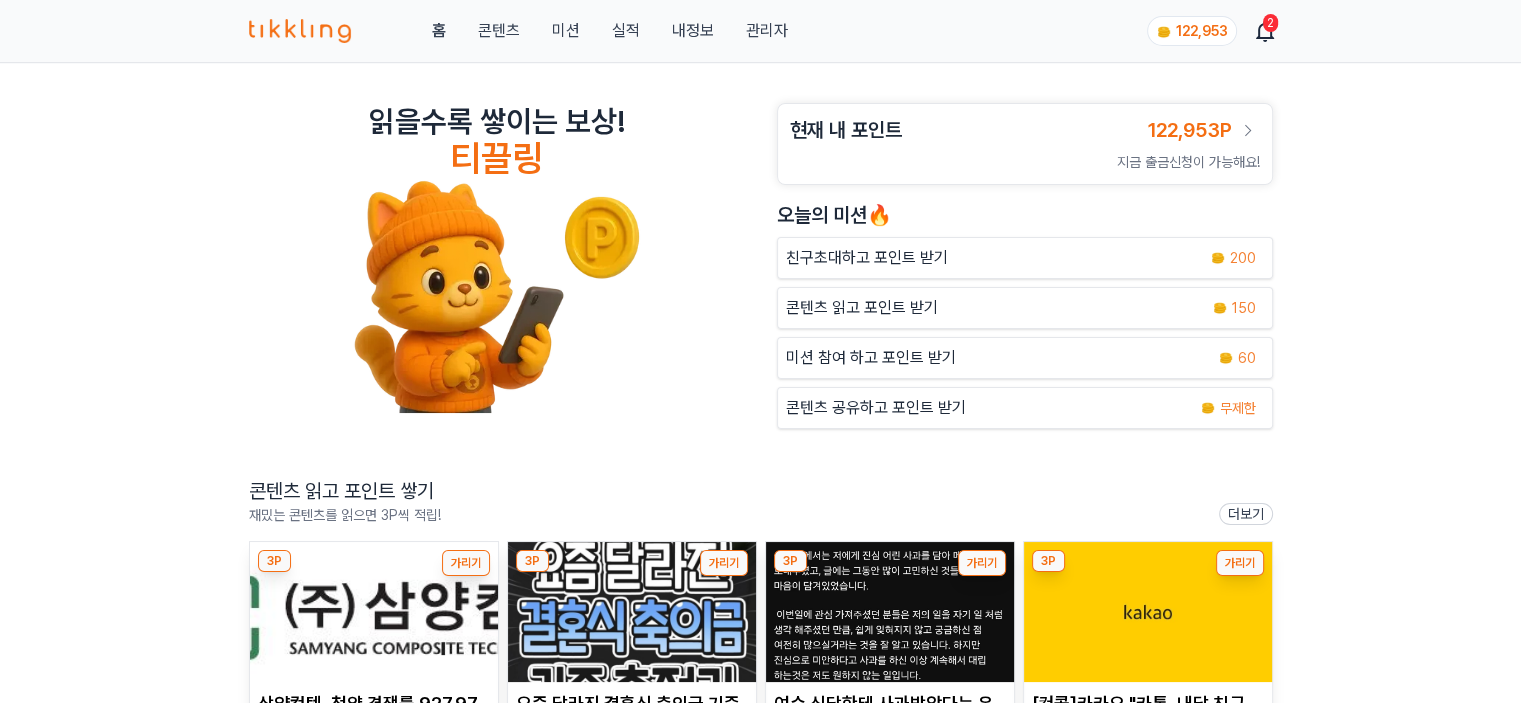 click on "관리자" at bounding box center [766, 31] 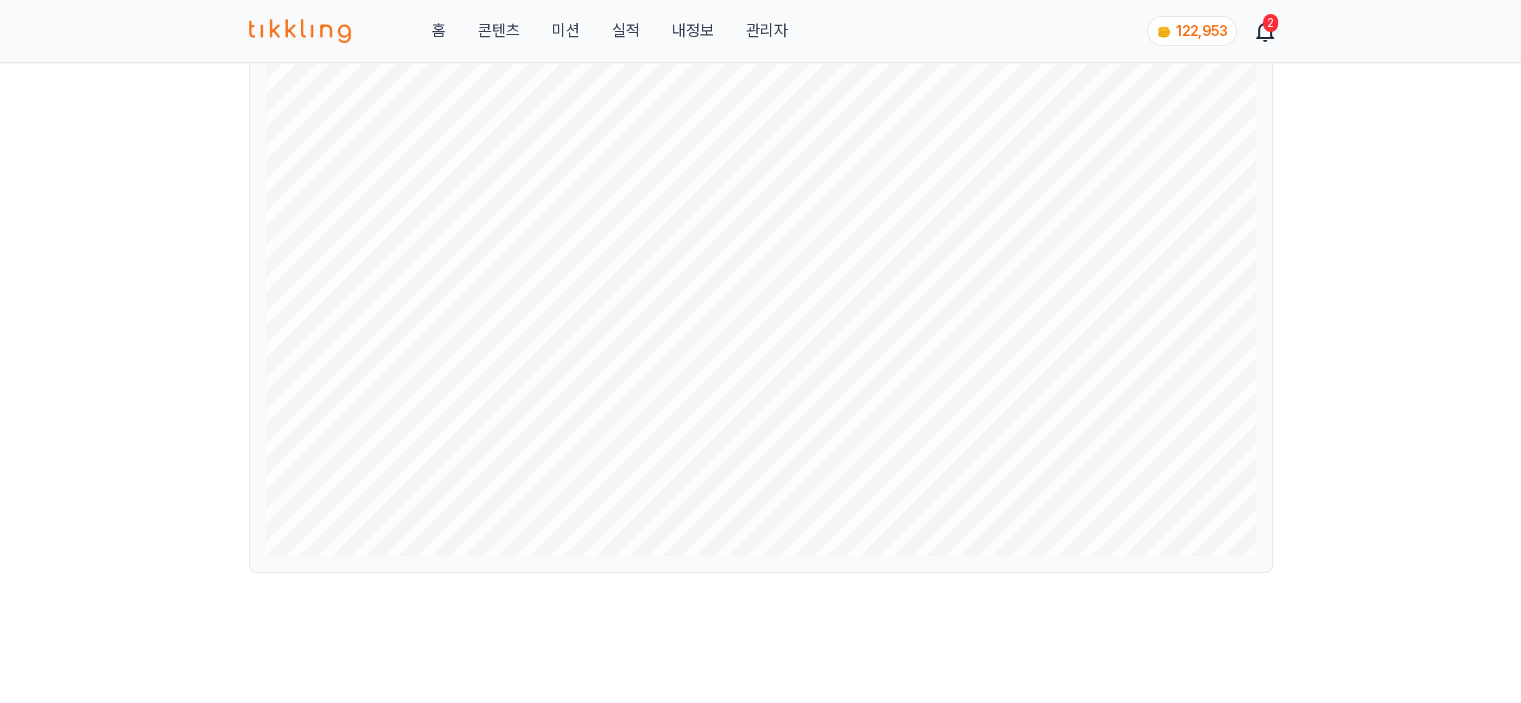 scroll, scrollTop: 0, scrollLeft: 0, axis: both 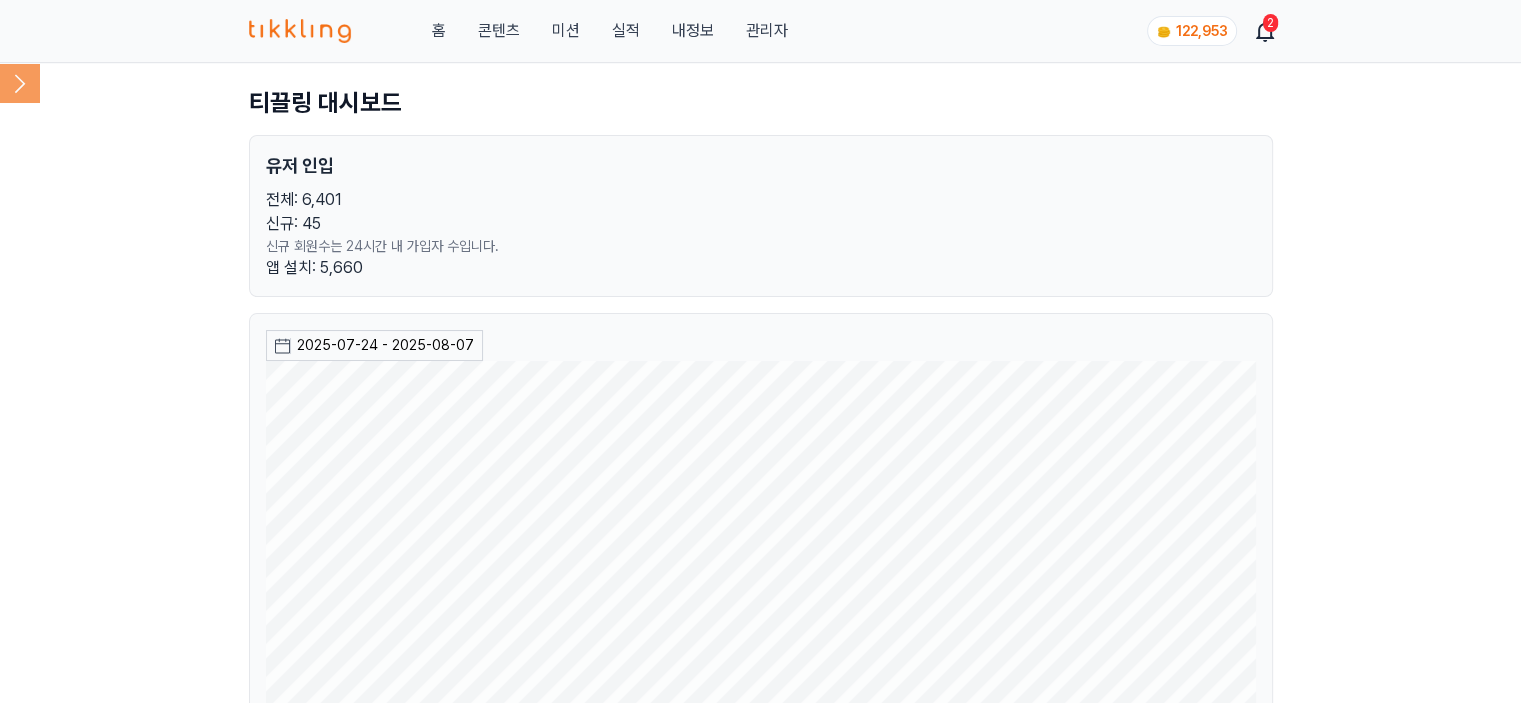 click 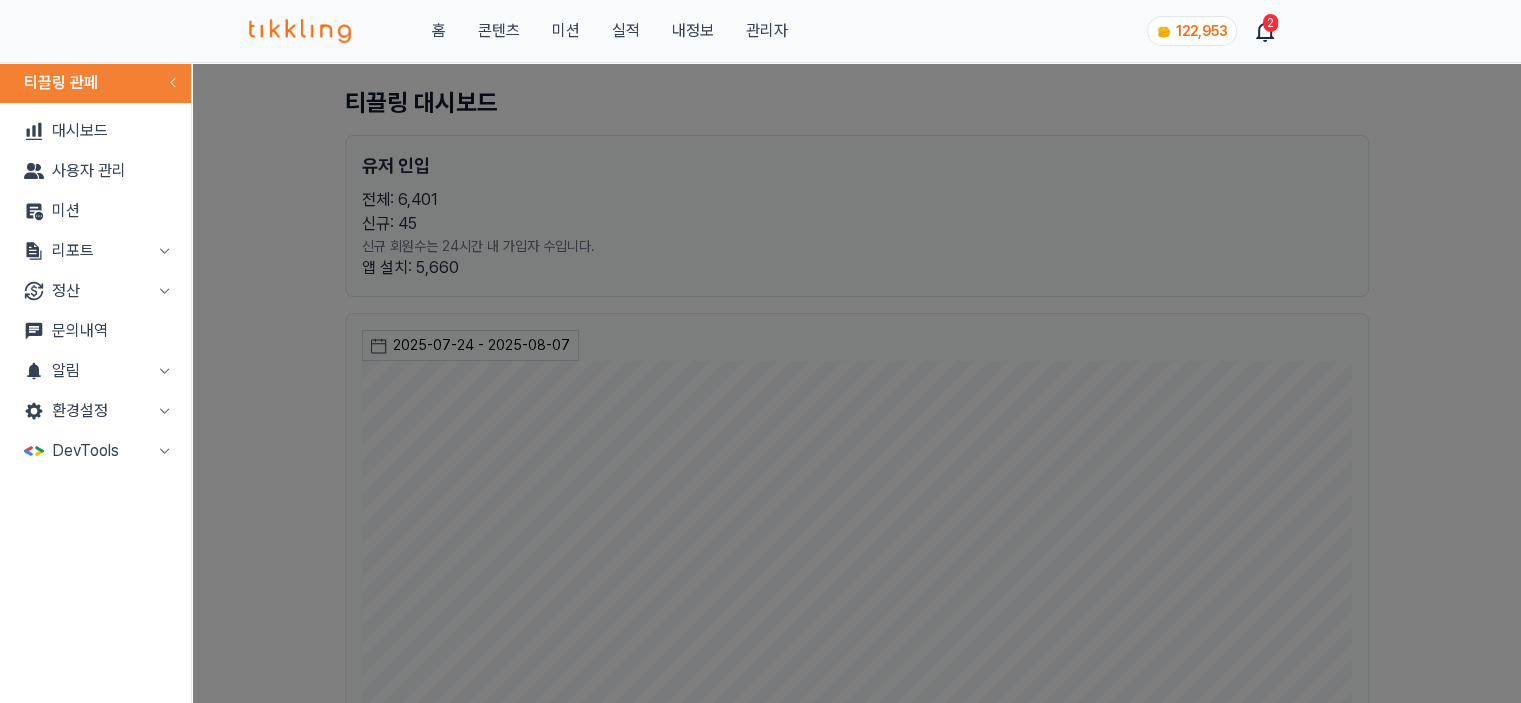 click on "리포트" at bounding box center [95, 251] 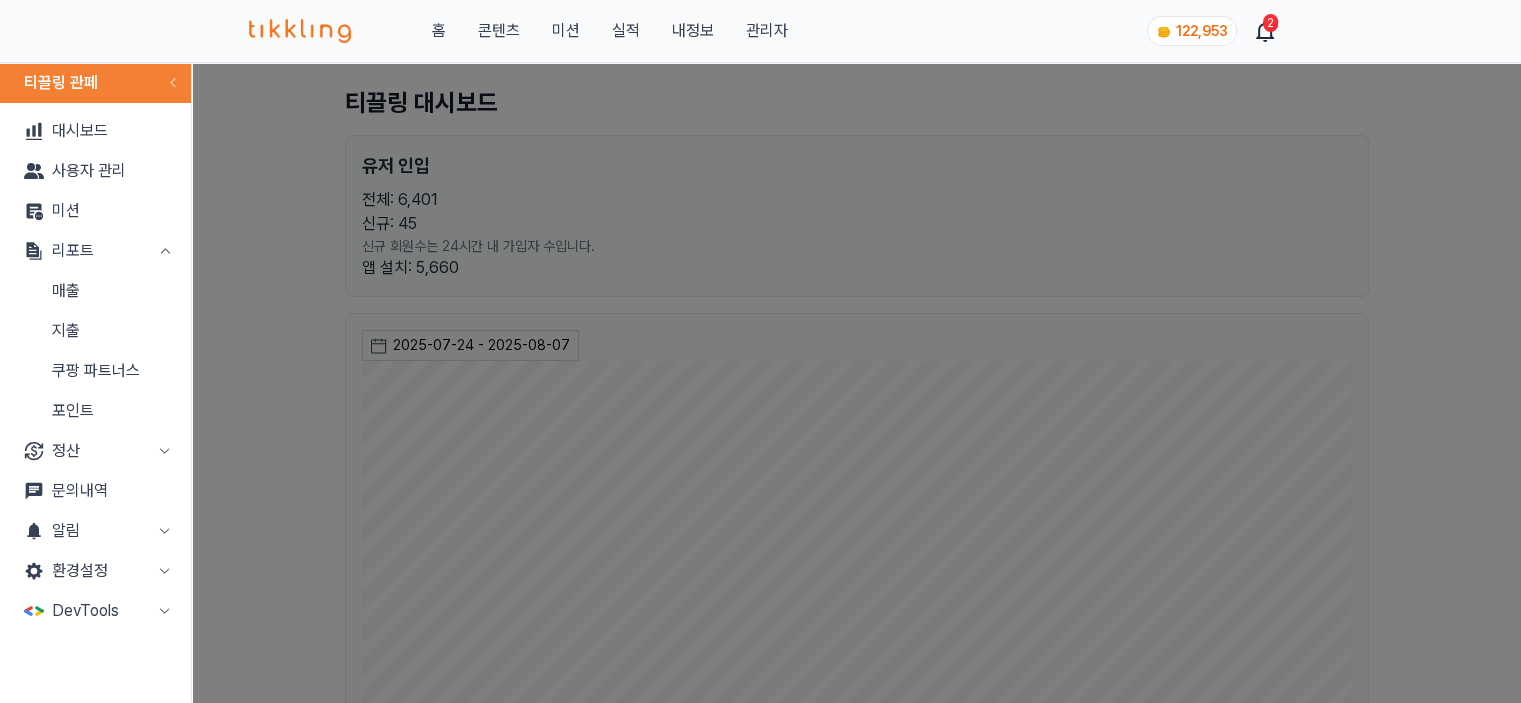 click on "지출" at bounding box center [95, 331] 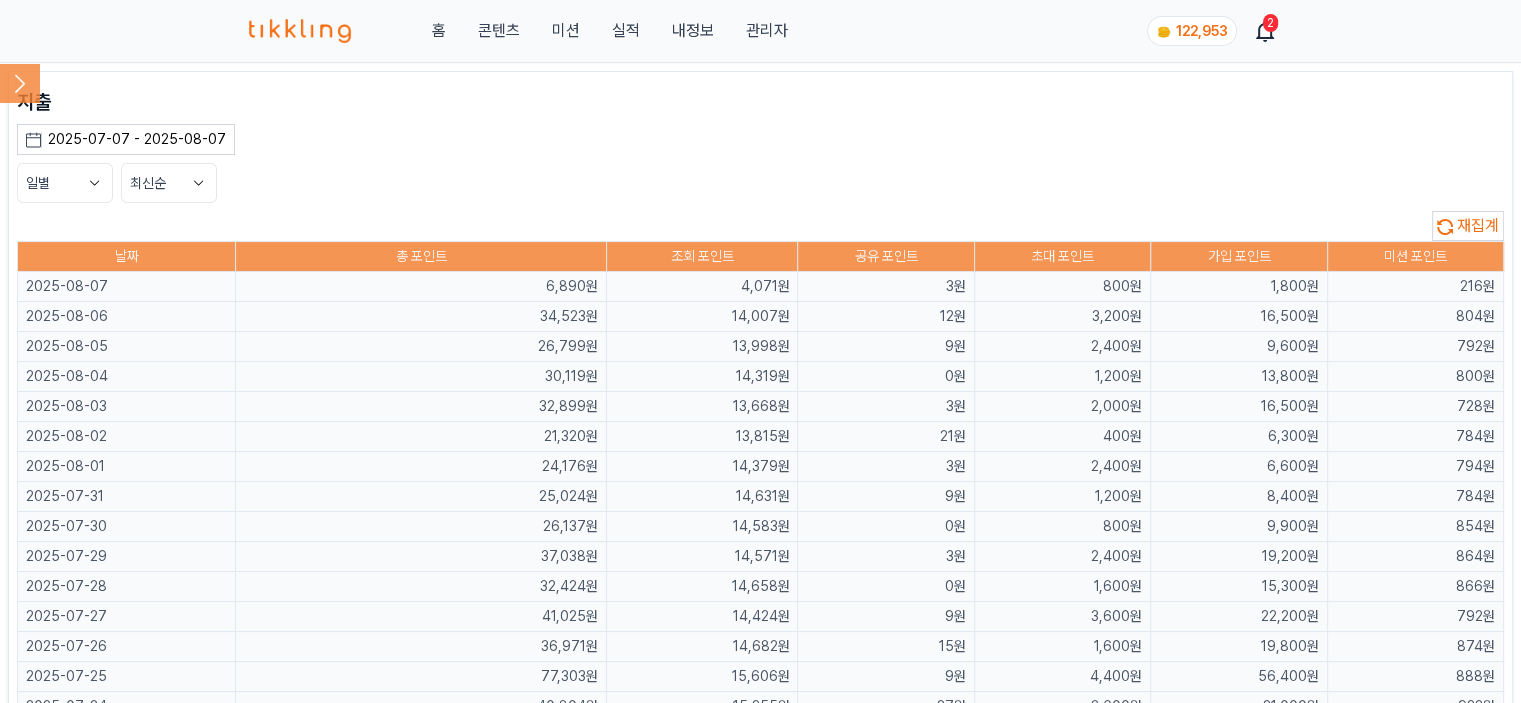 click 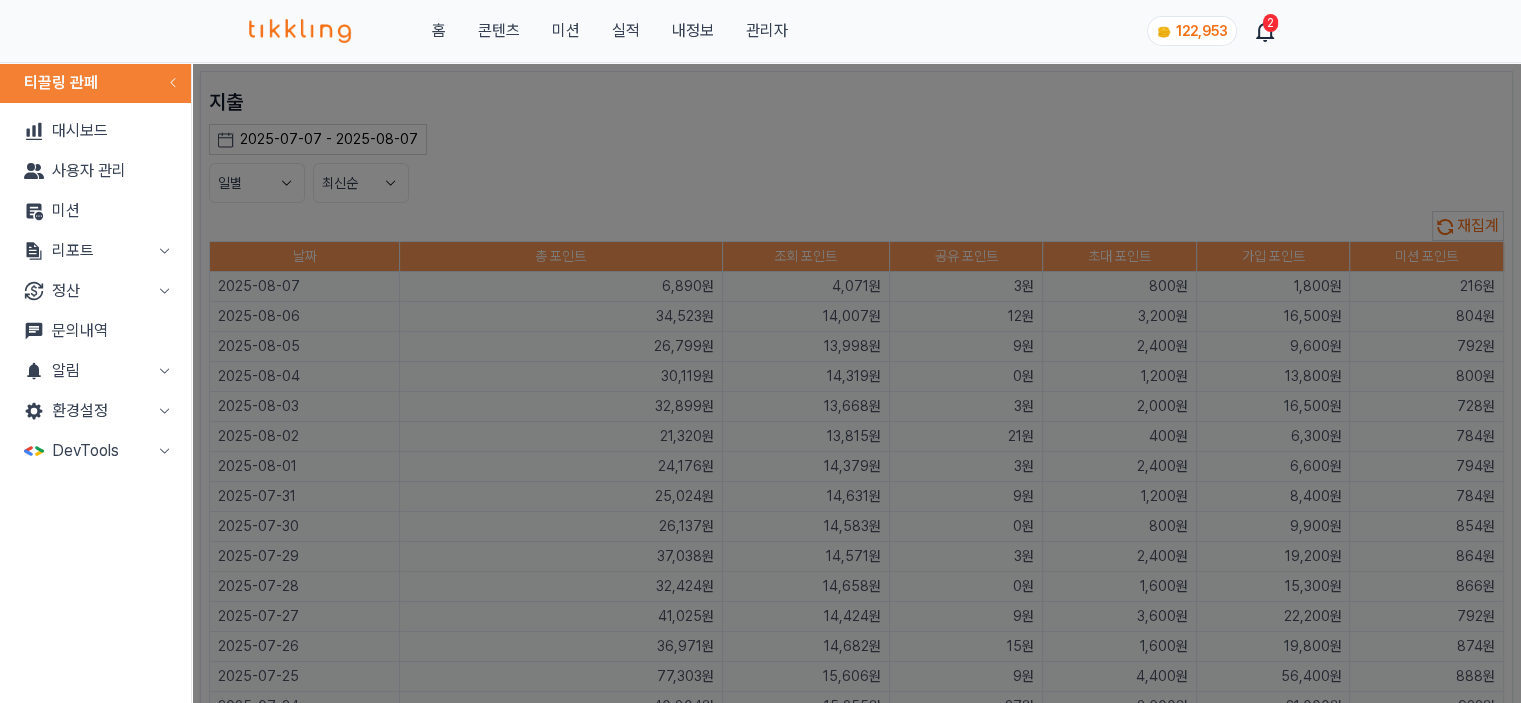 click on "리포트" at bounding box center [95, 251] 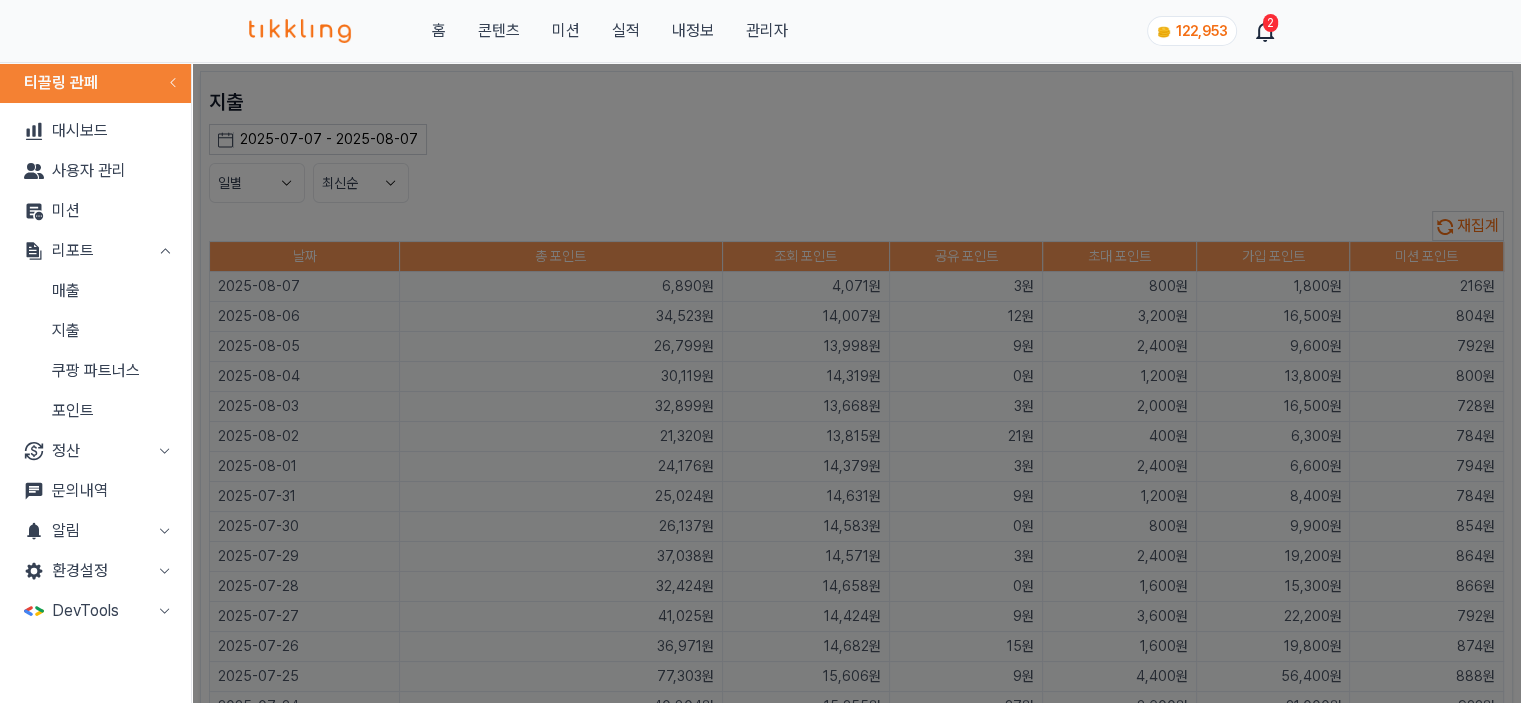 click on "매출" at bounding box center [95, 291] 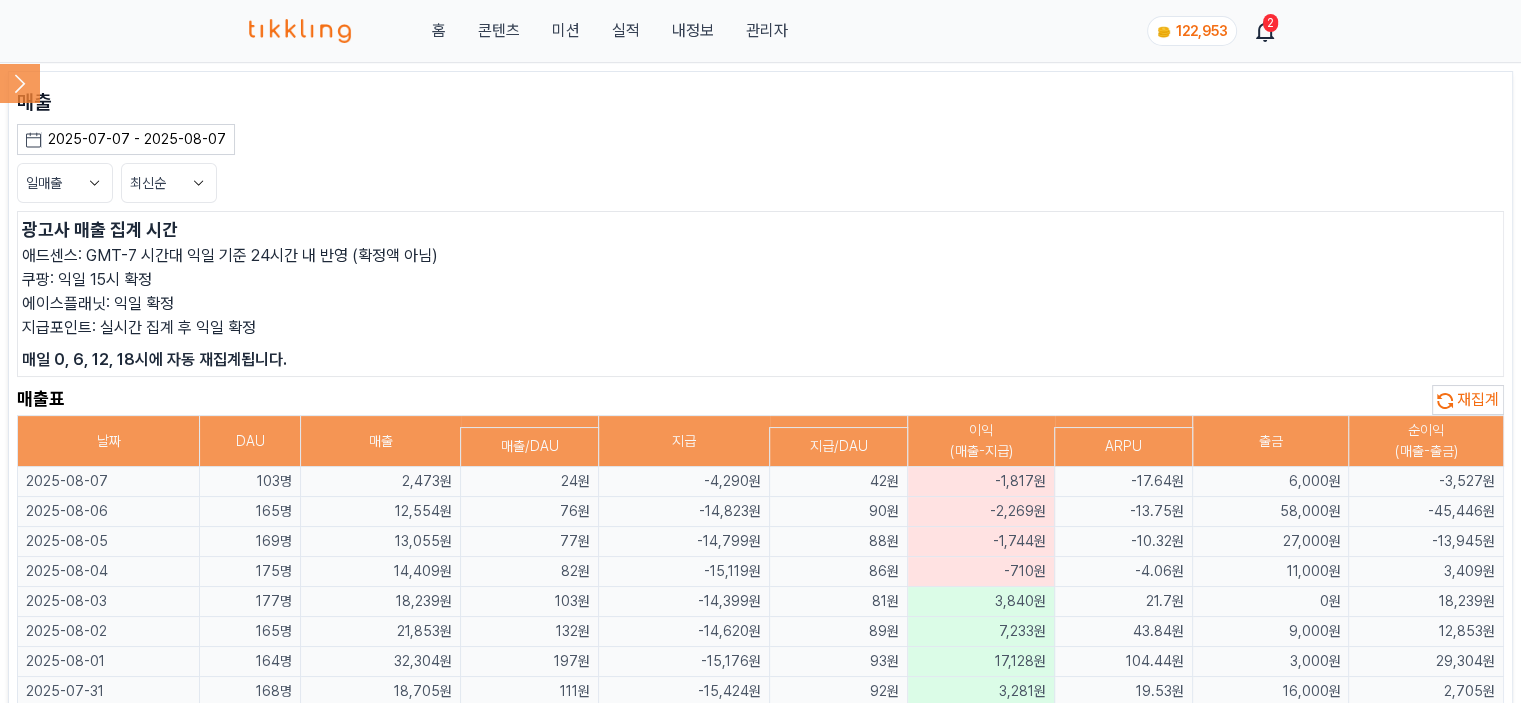 click on "지급포인트: 실시간 집계 후 익일 확정" at bounding box center [760, 328] 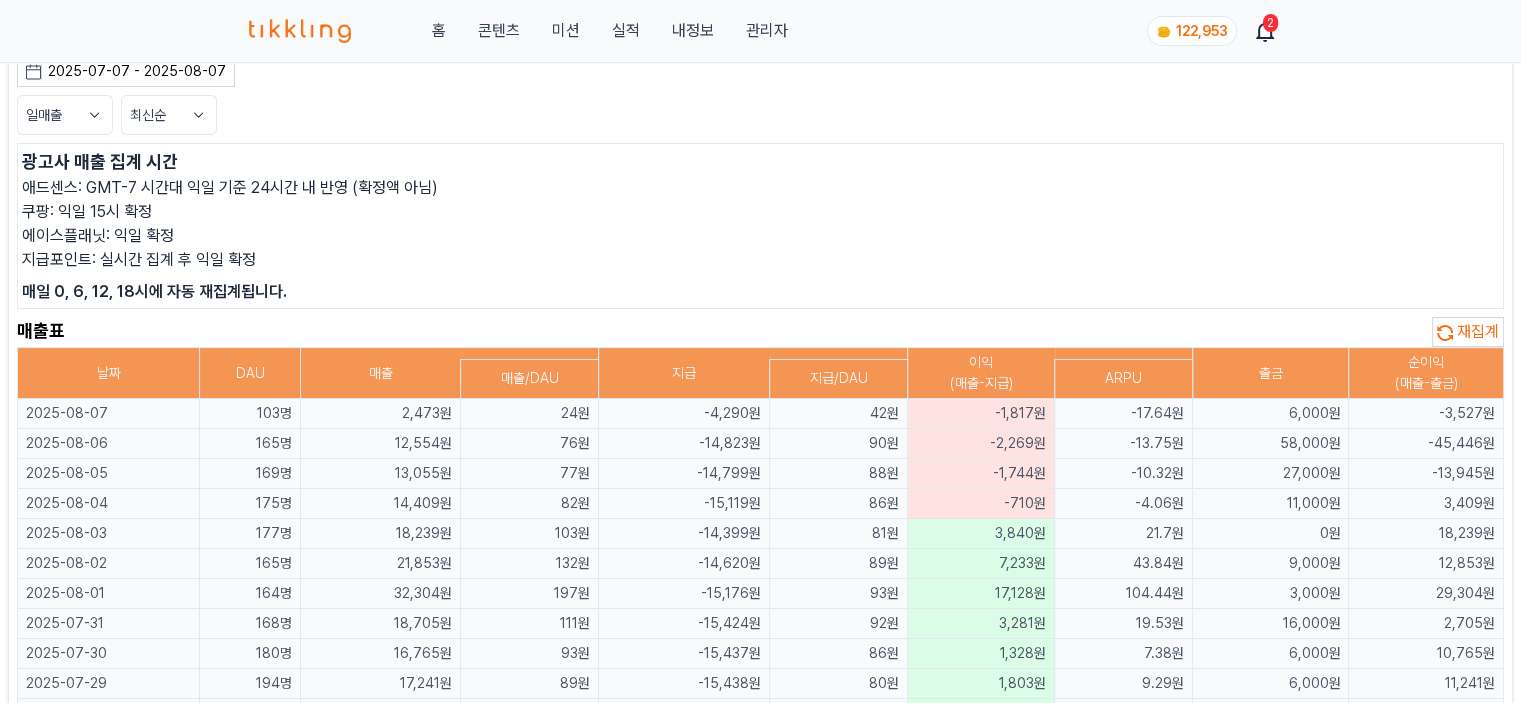 scroll, scrollTop: 100, scrollLeft: 0, axis: vertical 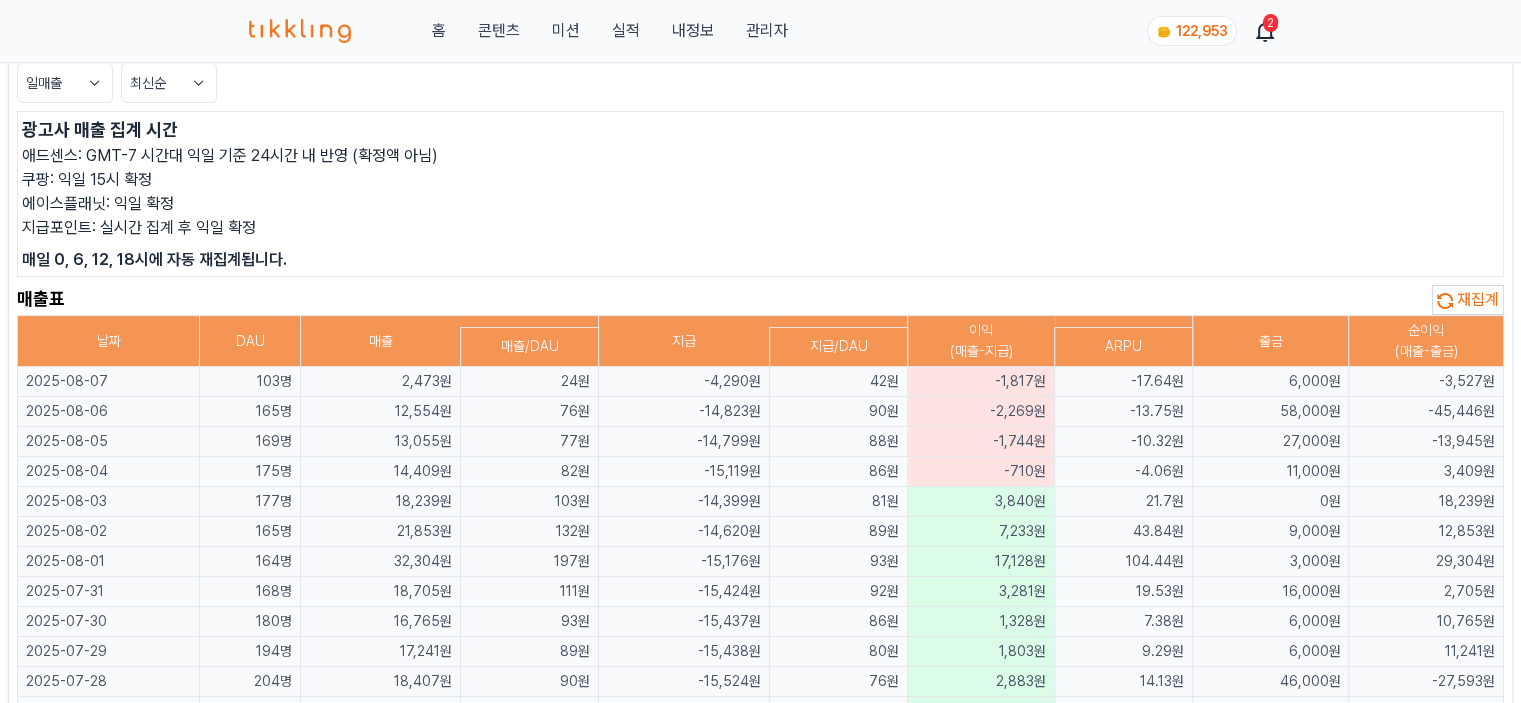 click on "매일 0, 6, 12, 18시에 자동 재집계됩니다." at bounding box center [760, 260] 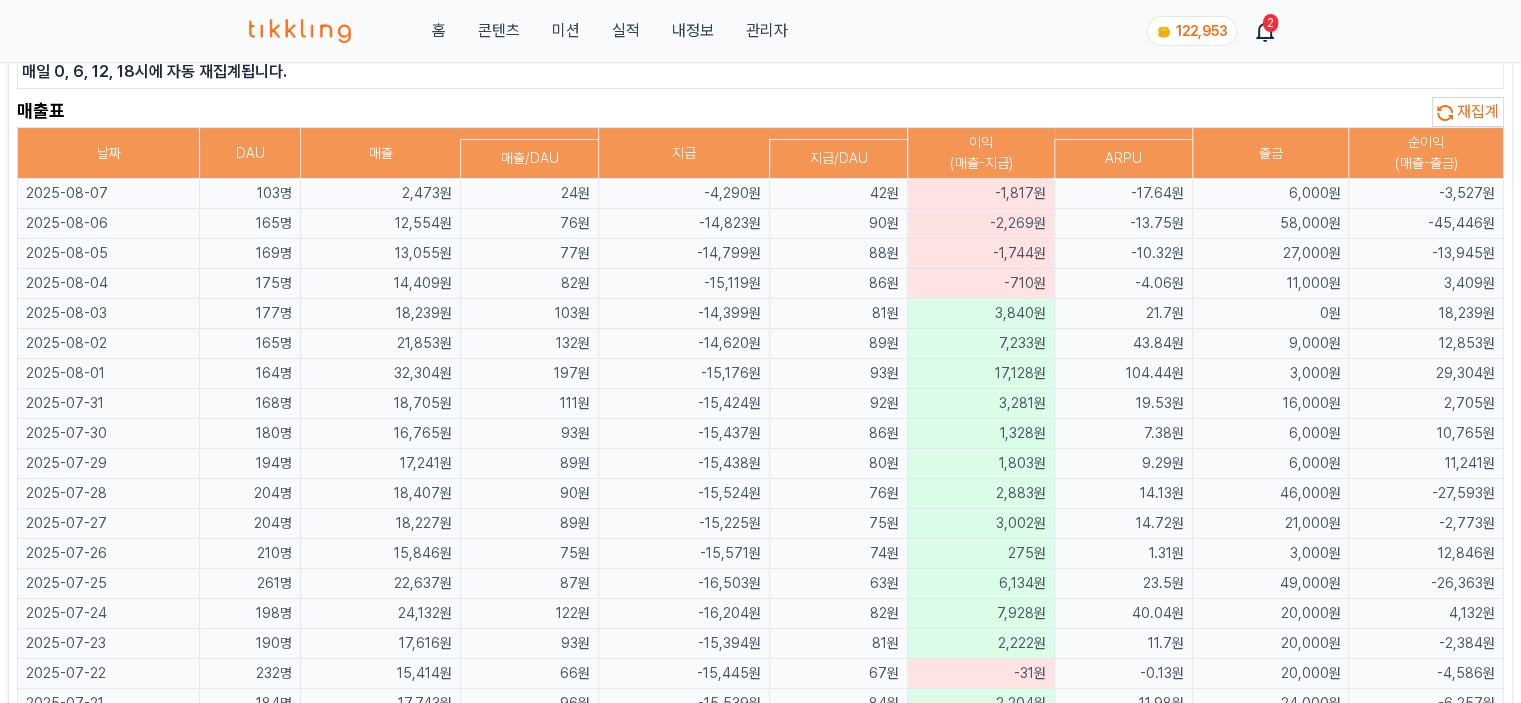 scroll, scrollTop: 300, scrollLeft: 0, axis: vertical 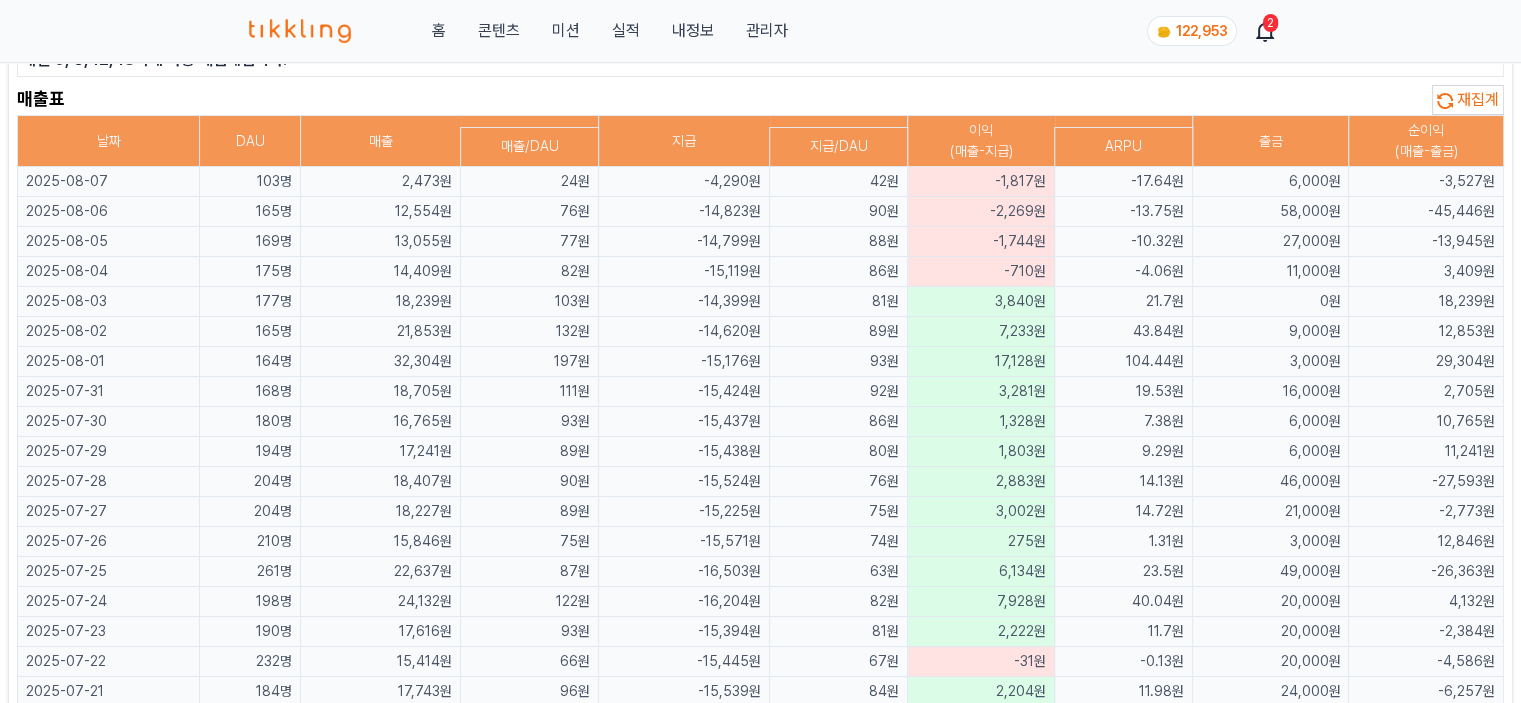 click on "미션" at bounding box center (565, 31) 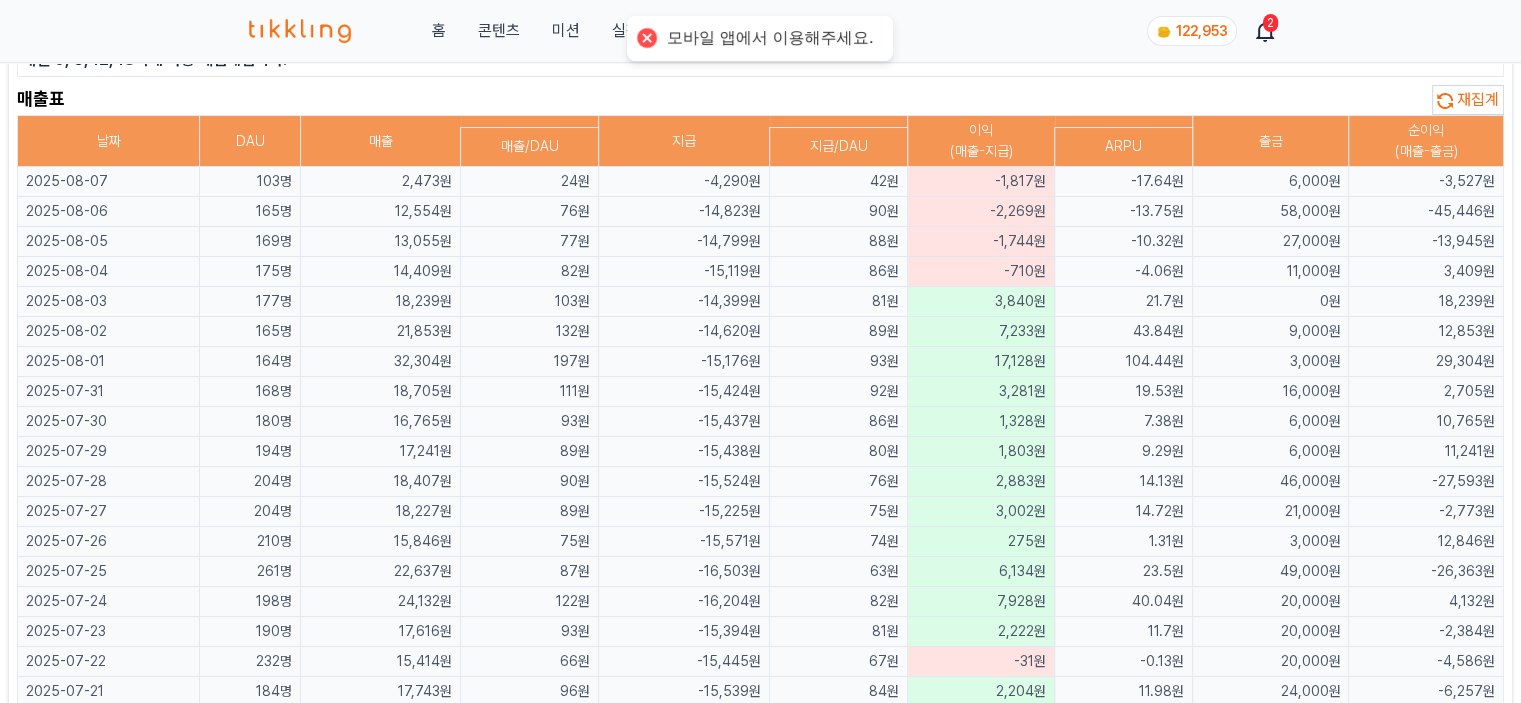click on "매출표     재집계" at bounding box center [760, 100] 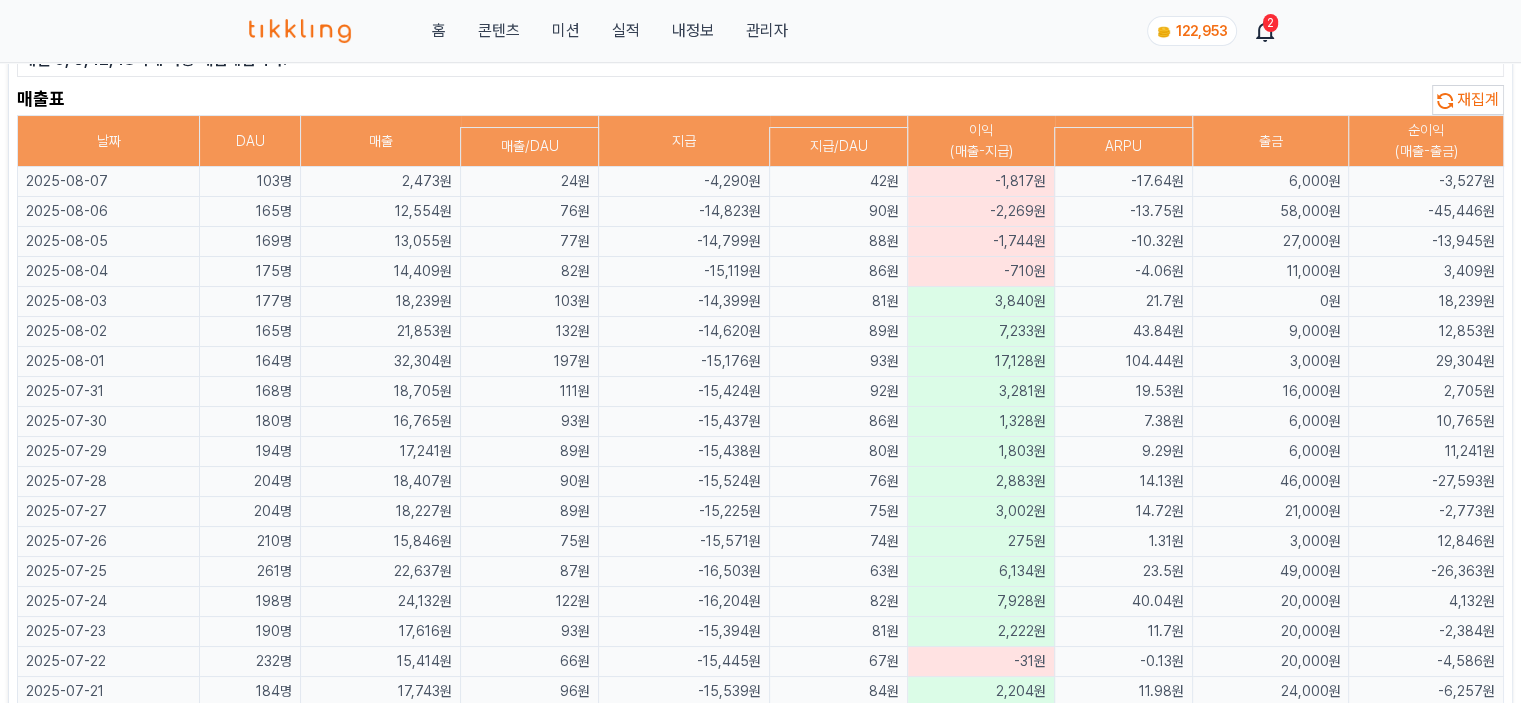 click on "미션" at bounding box center [565, 31] 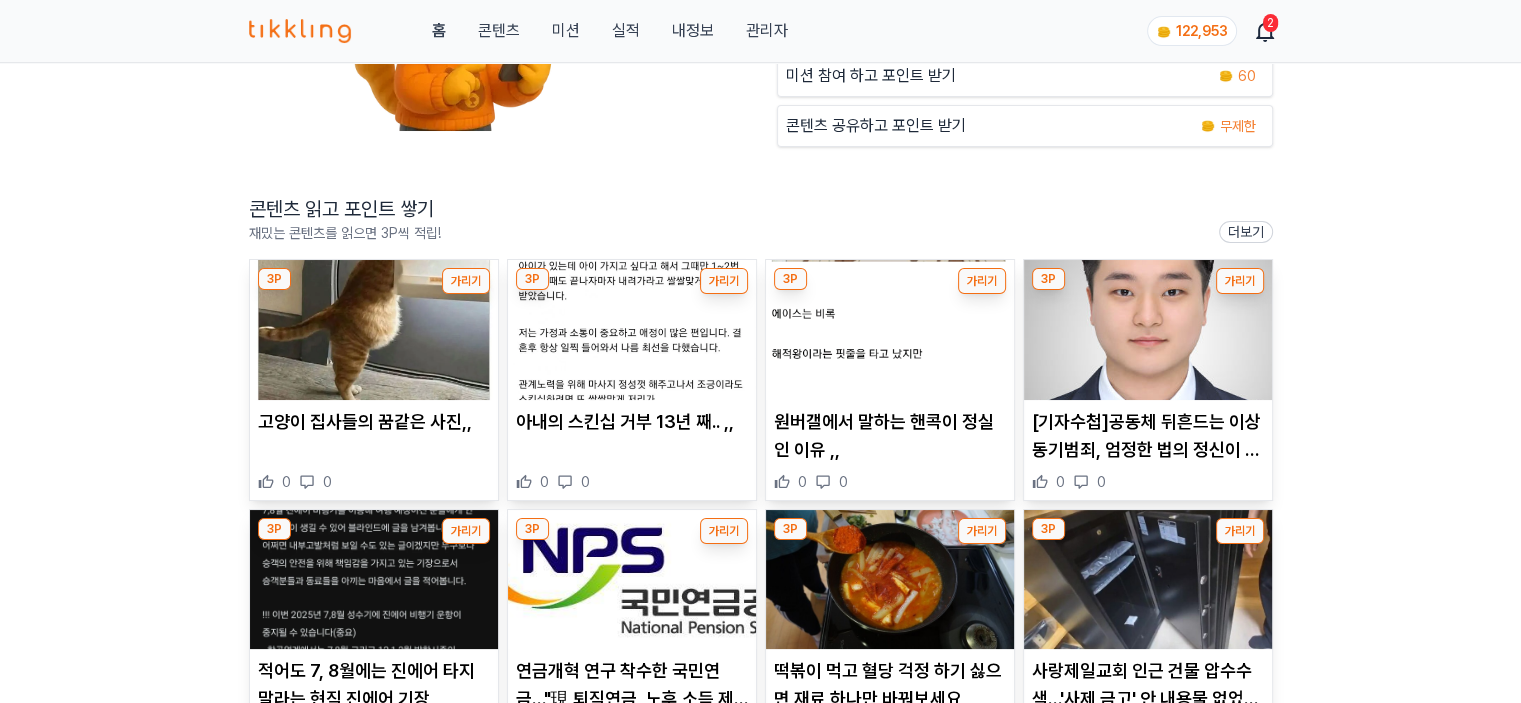 scroll, scrollTop: 0, scrollLeft: 0, axis: both 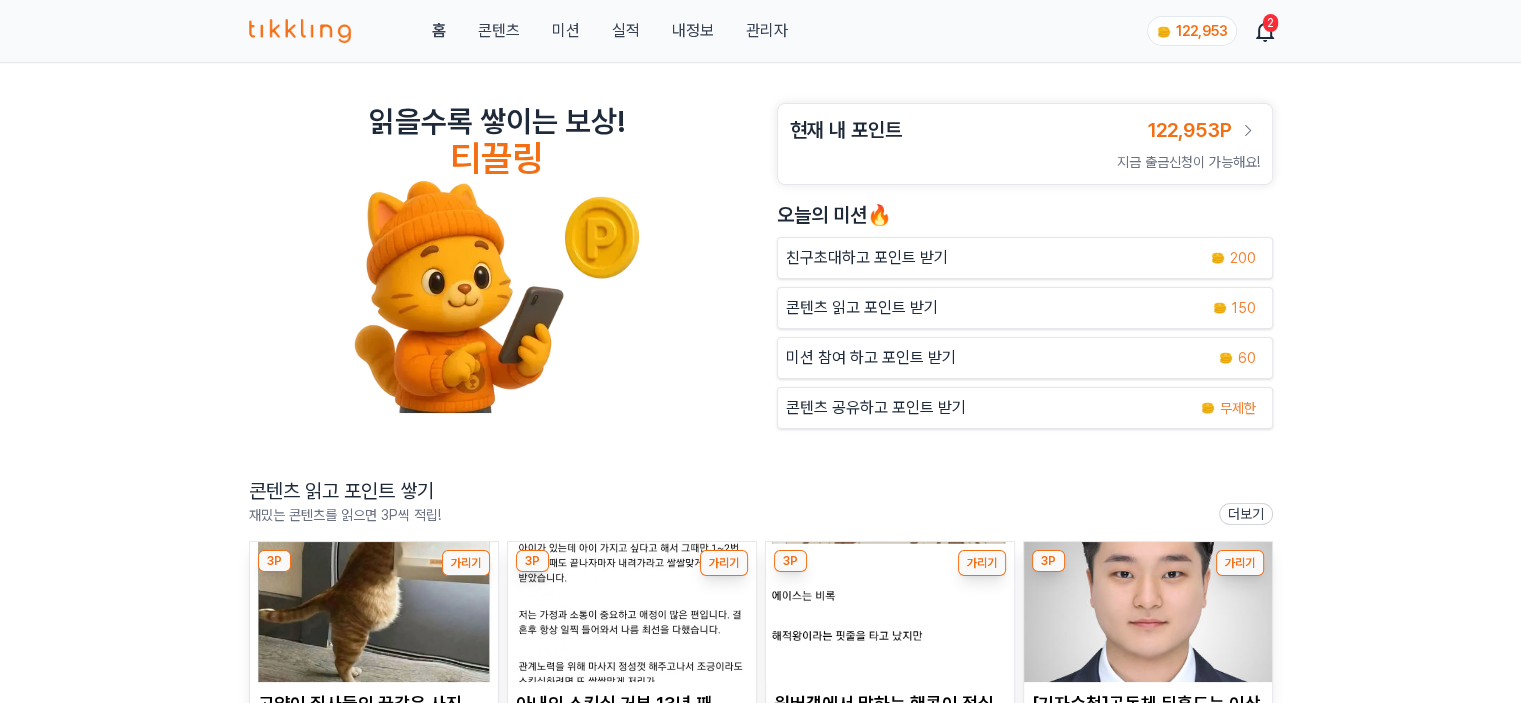 click on "콘텐츠" at bounding box center (498, 31) 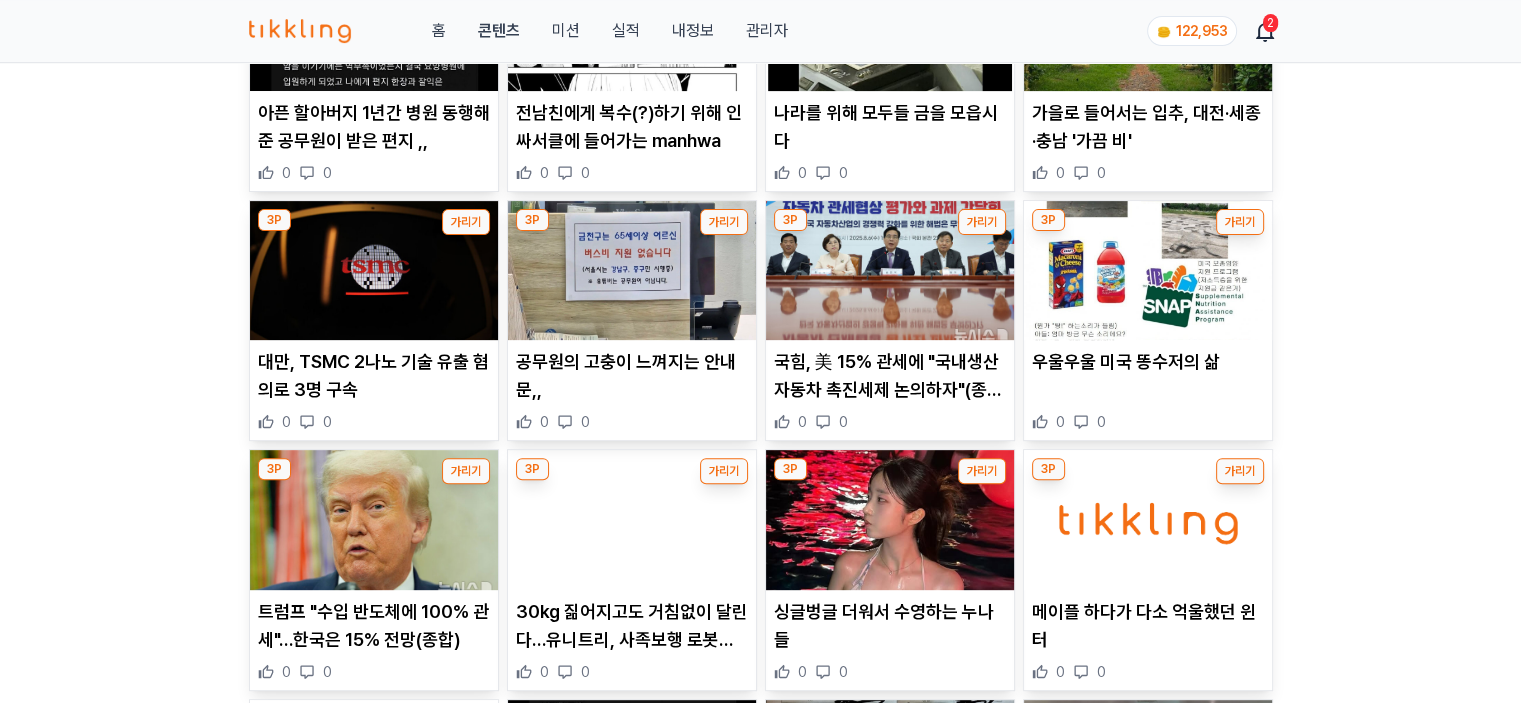 scroll, scrollTop: 700, scrollLeft: 0, axis: vertical 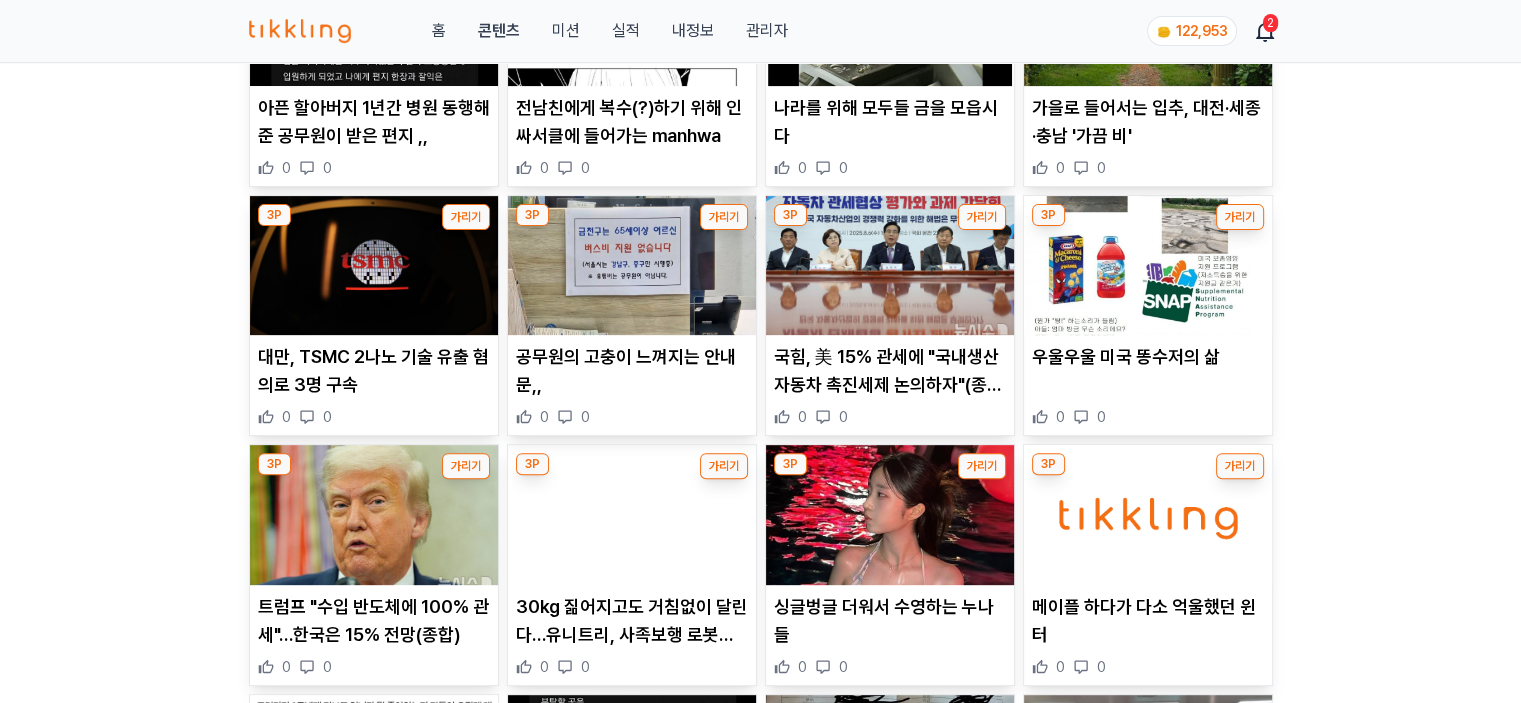 click on "가리기" at bounding box center (982, 466) 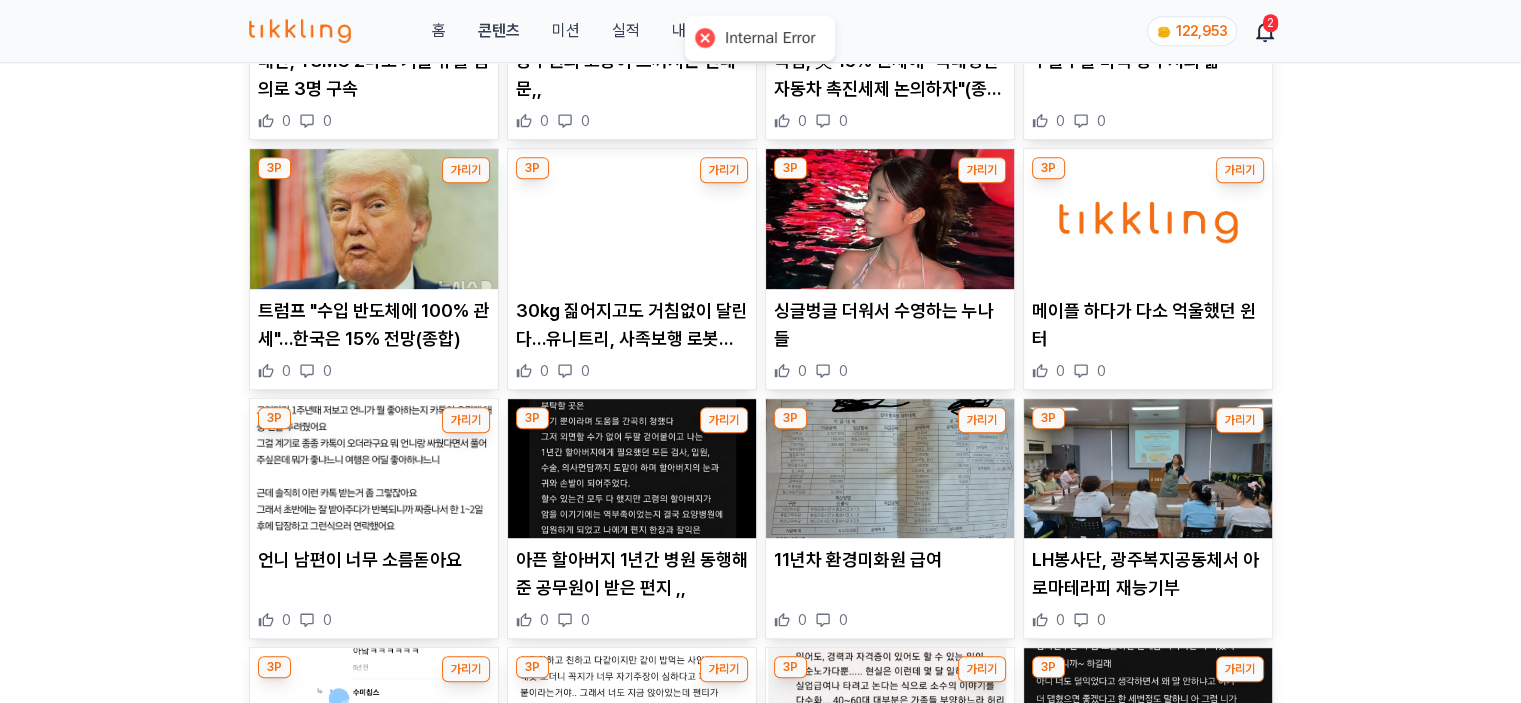 scroll, scrollTop: 1000, scrollLeft: 0, axis: vertical 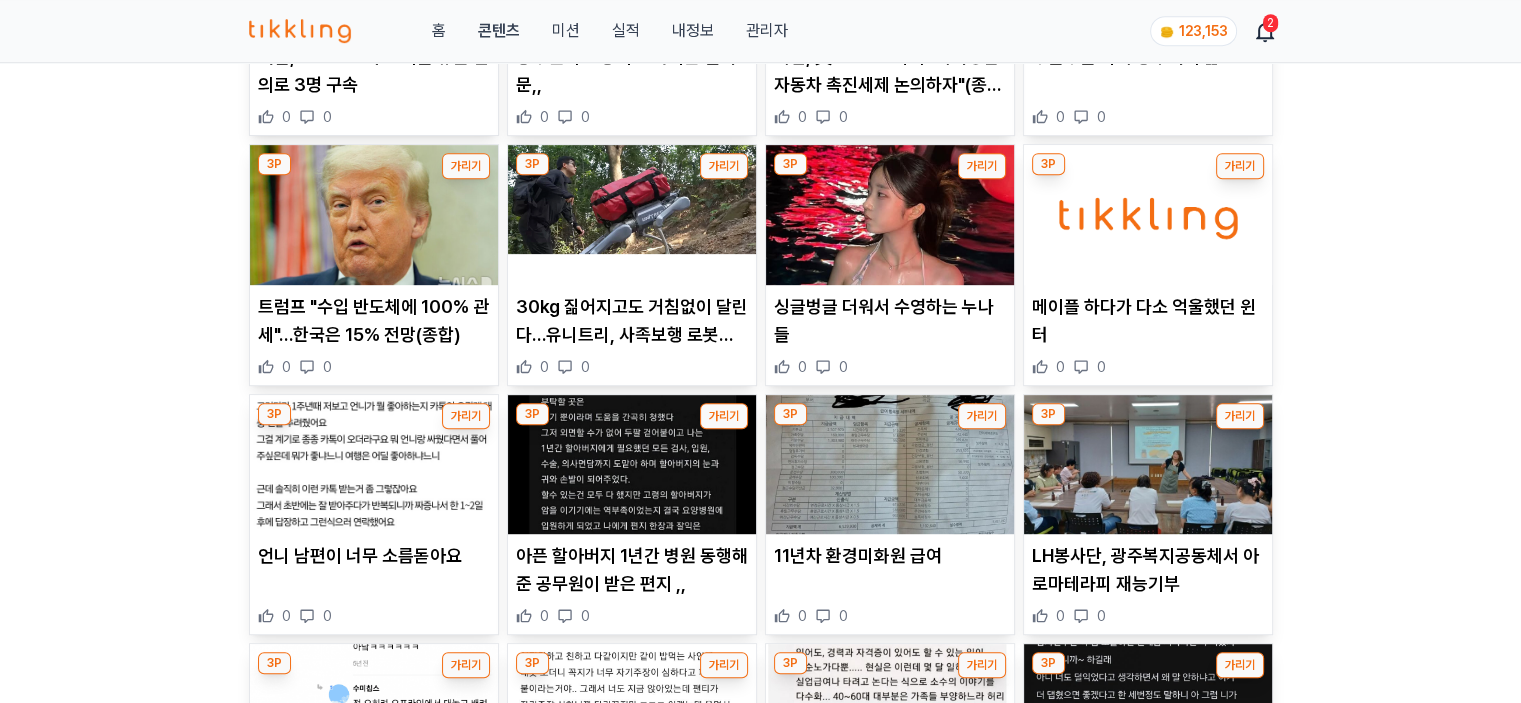 click on "관리자" at bounding box center [766, 31] 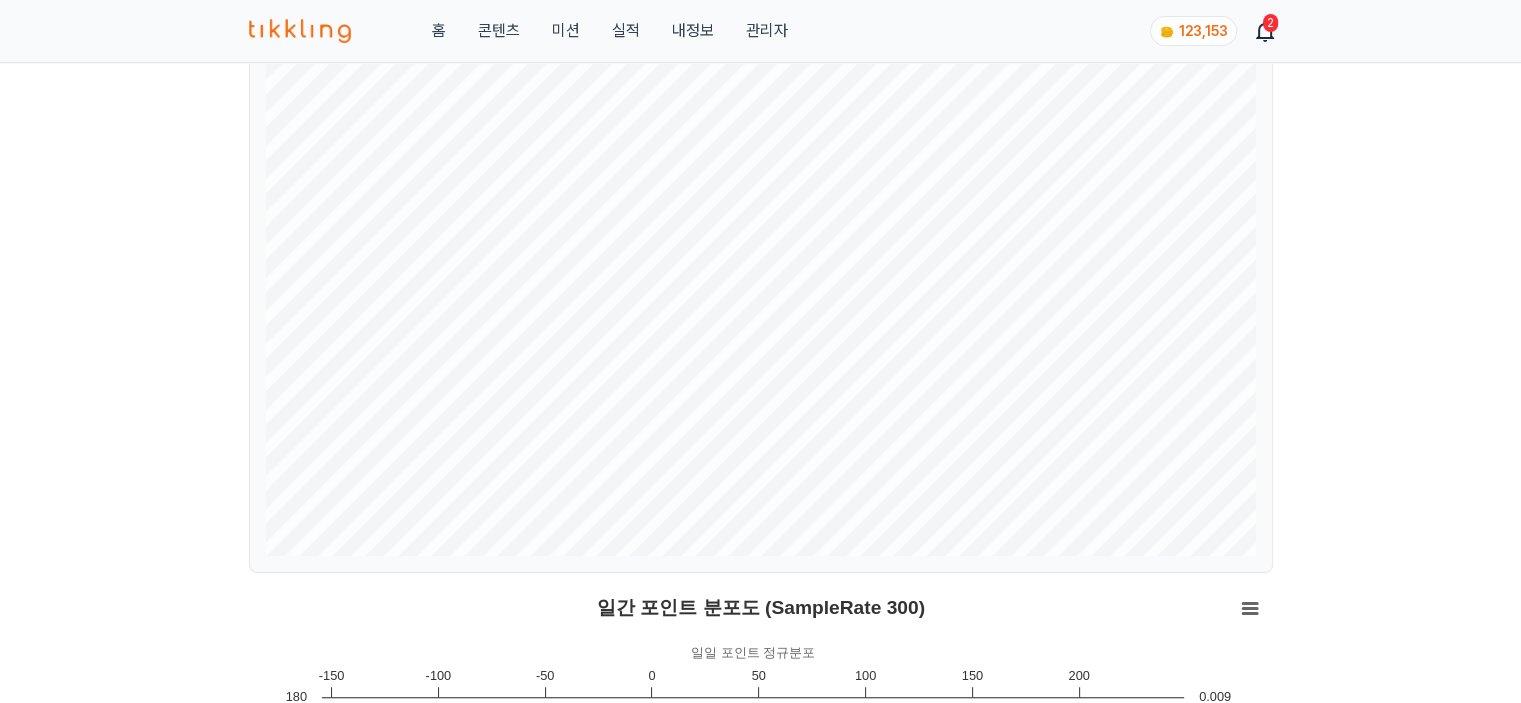 scroll, scrollTop: 0, scrollLeft: 0, axis: both 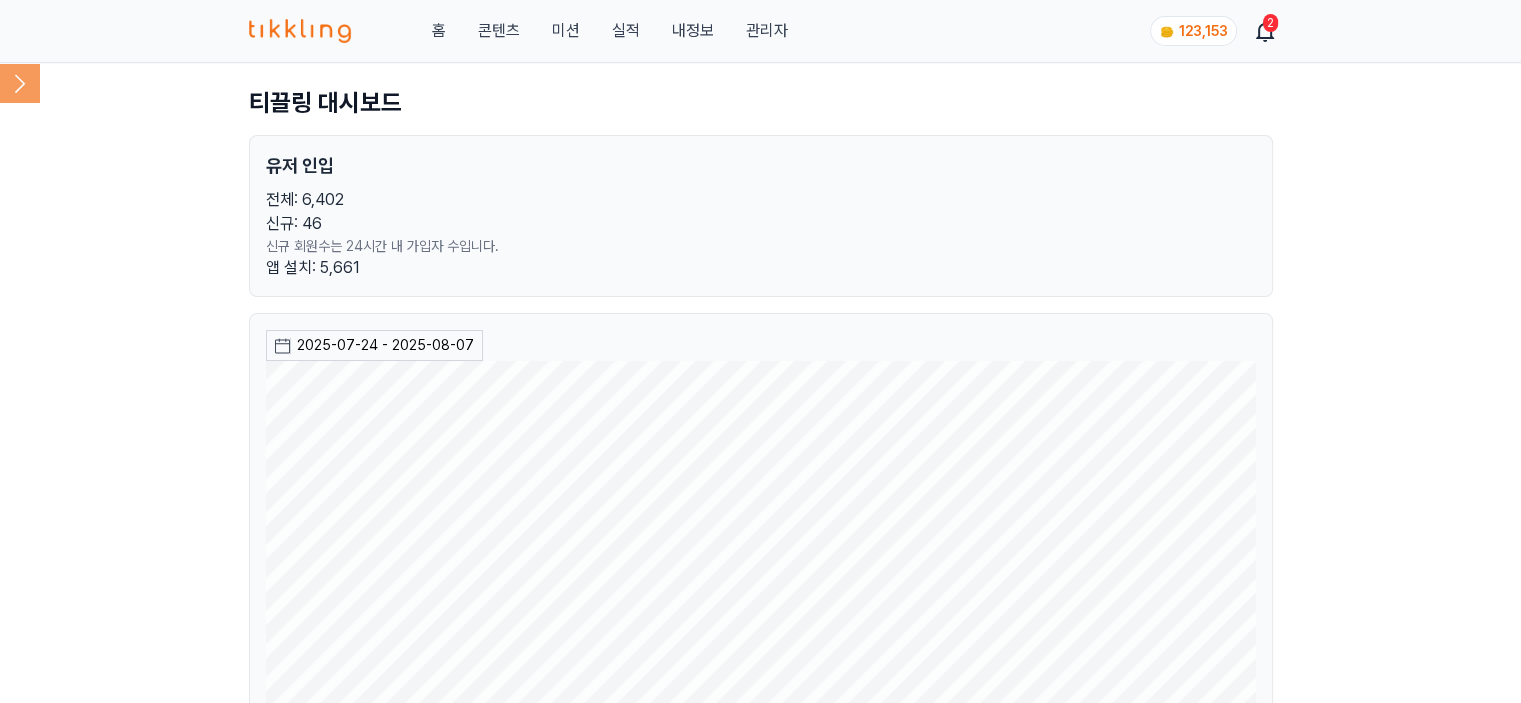 click 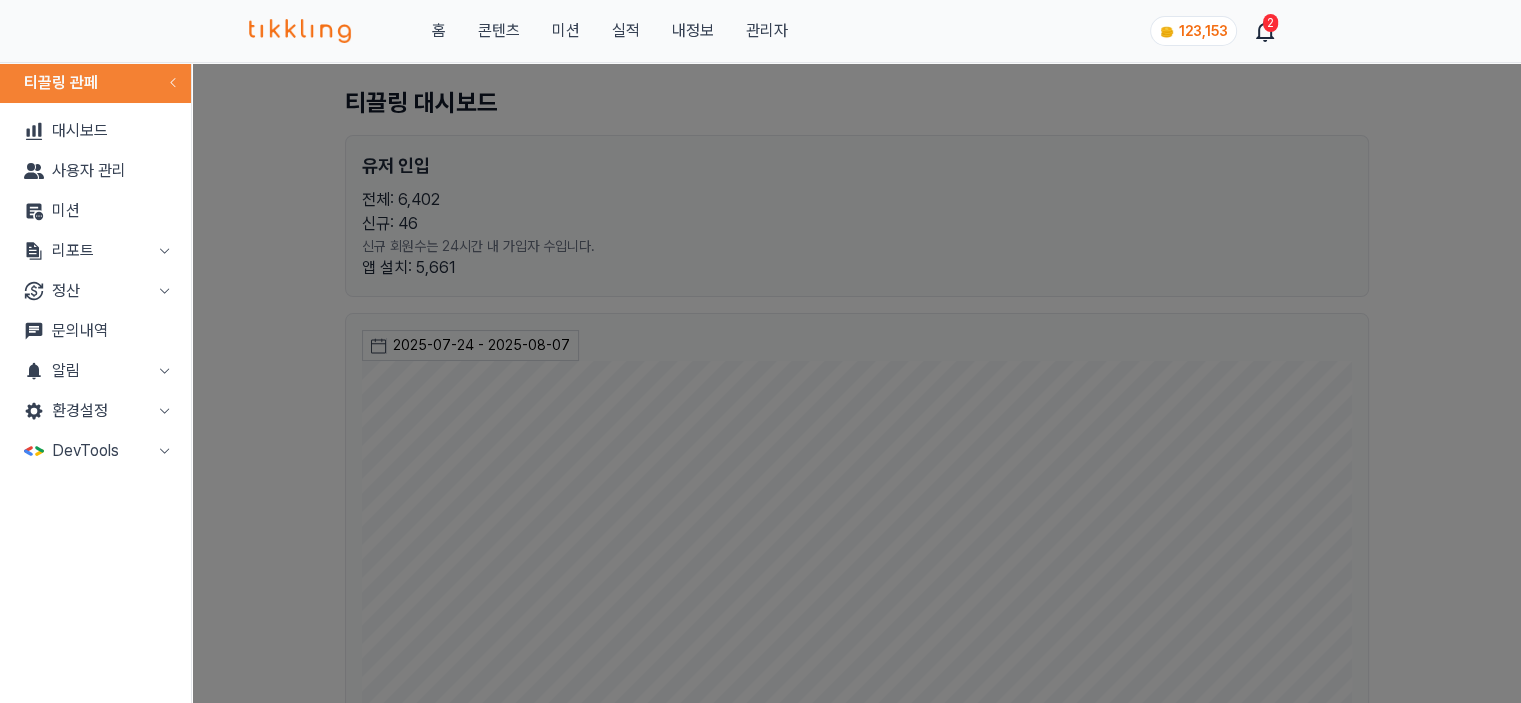 click on "리포트" at bounding box center [95, 251] 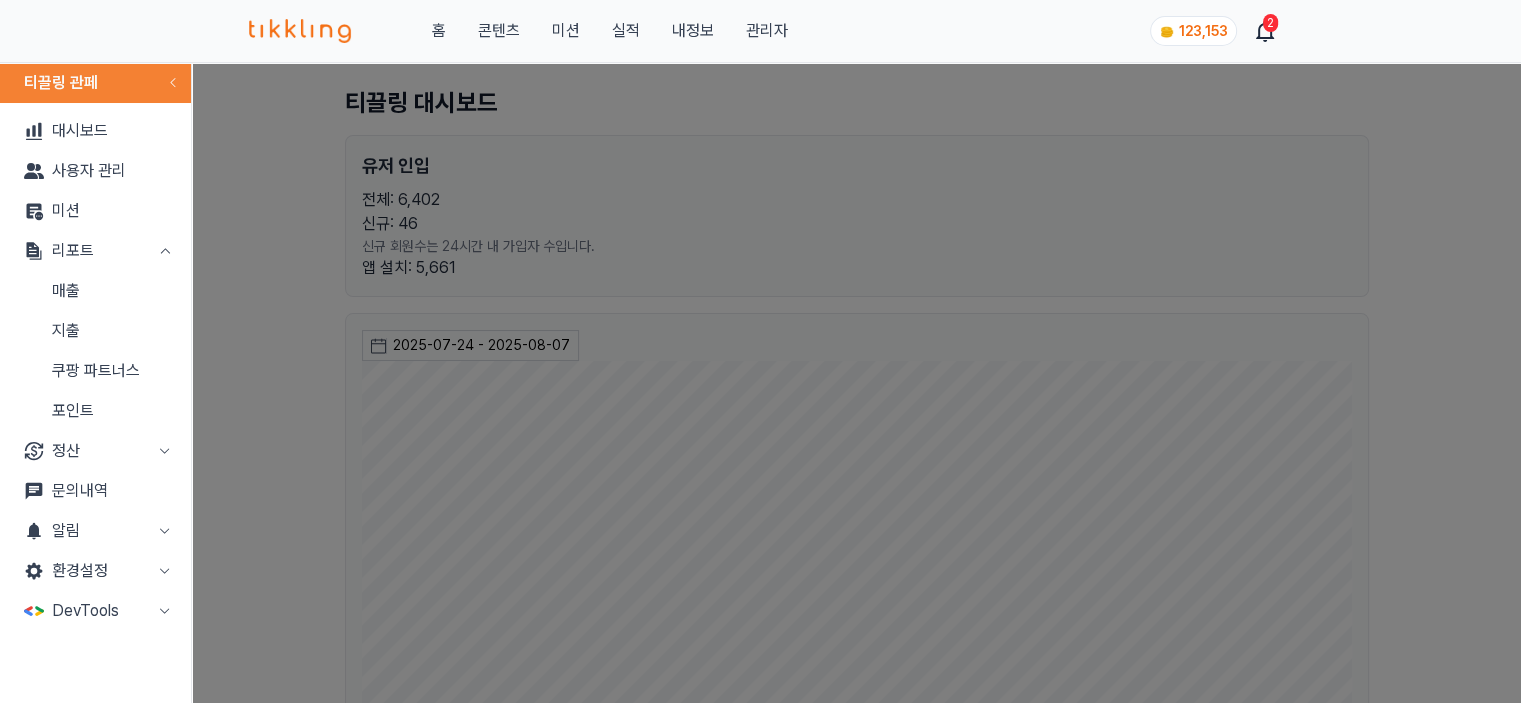 click on "매출" at bounding box center [95, 291] 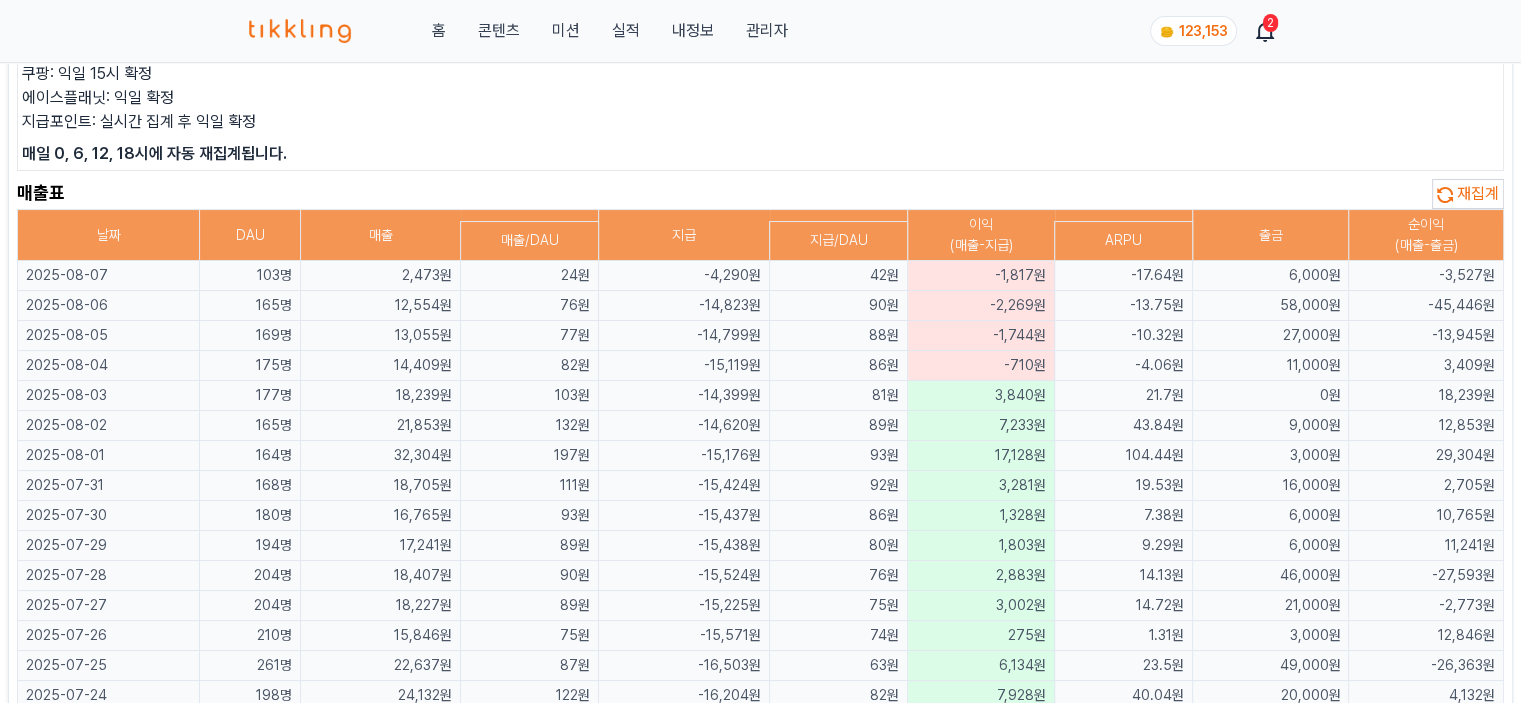 scroll, scrollTop: 0, scrollLeft: 0, axis: both 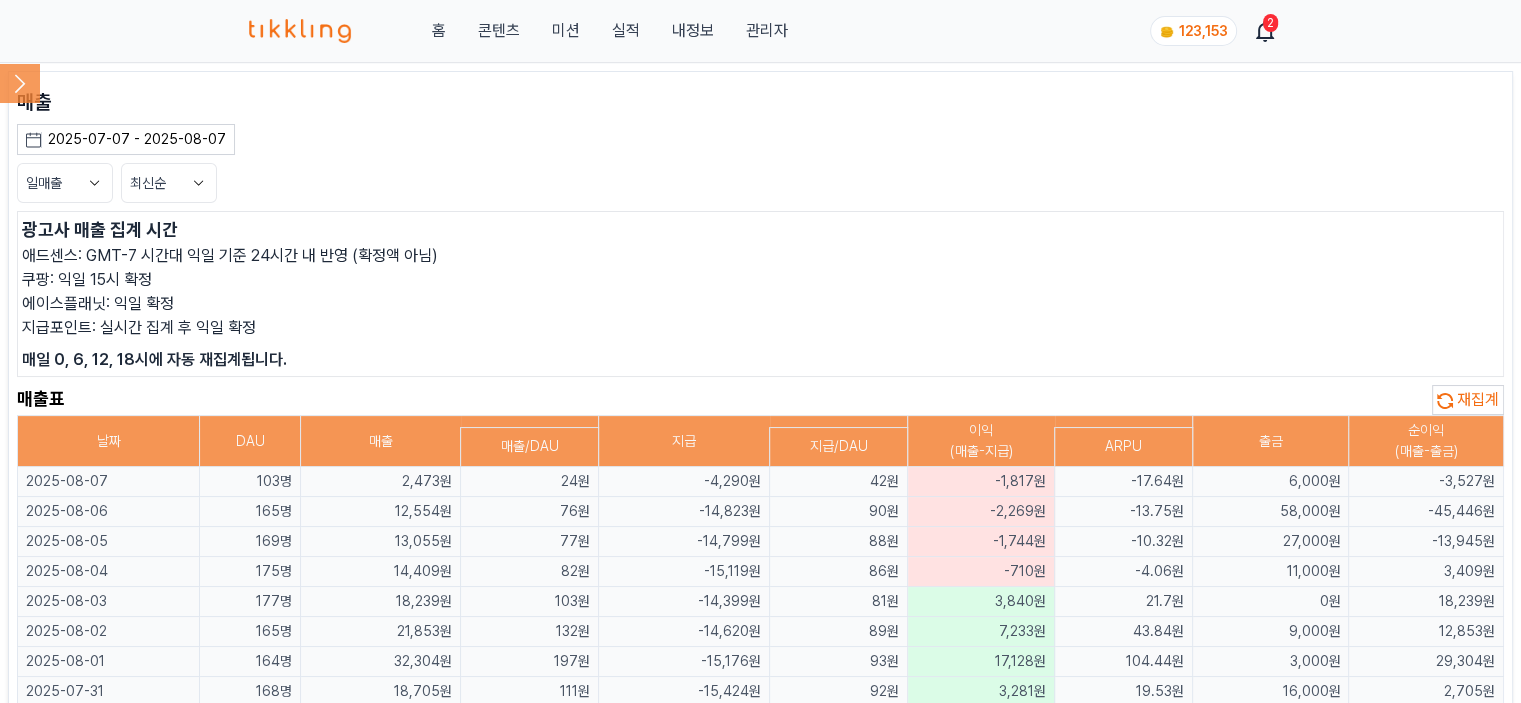 click 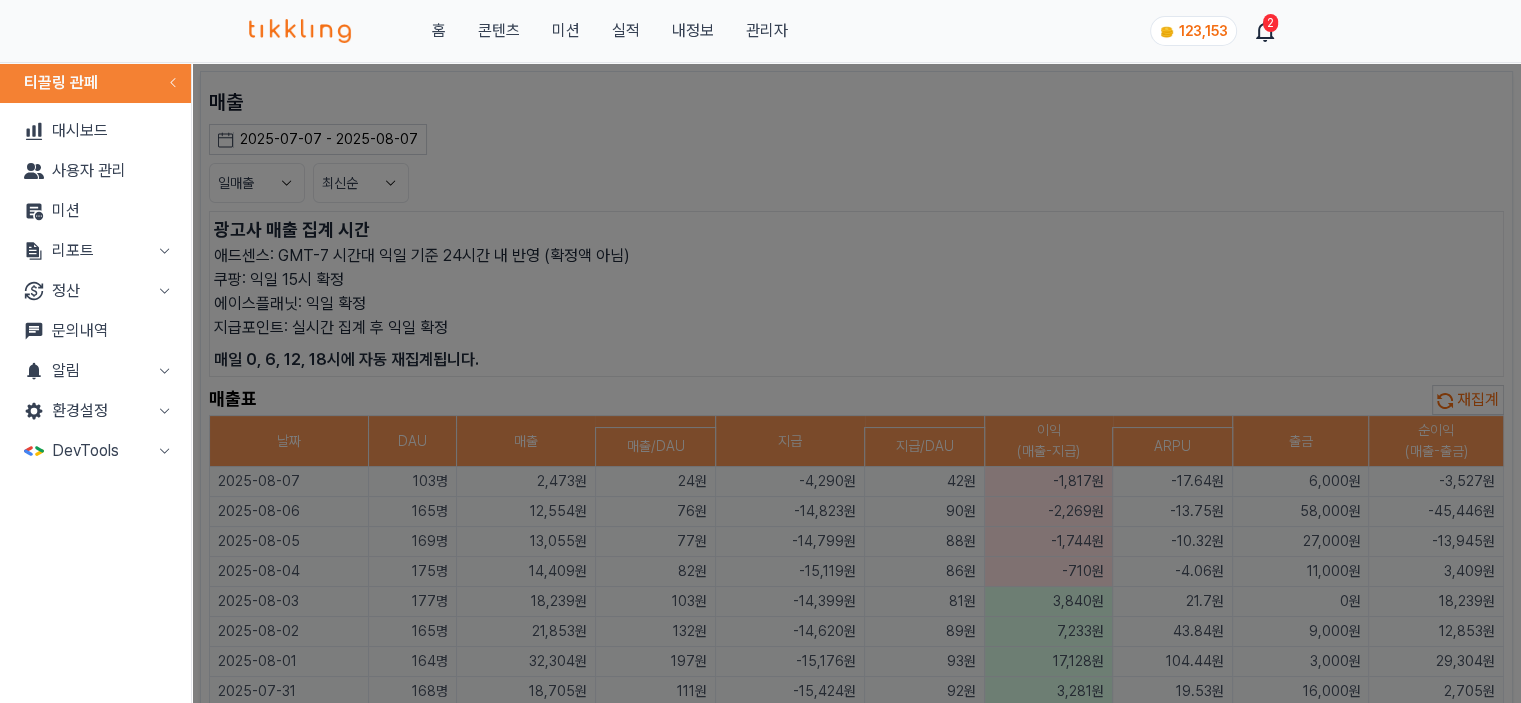click on "리포트" at bounding box center [95, 251] 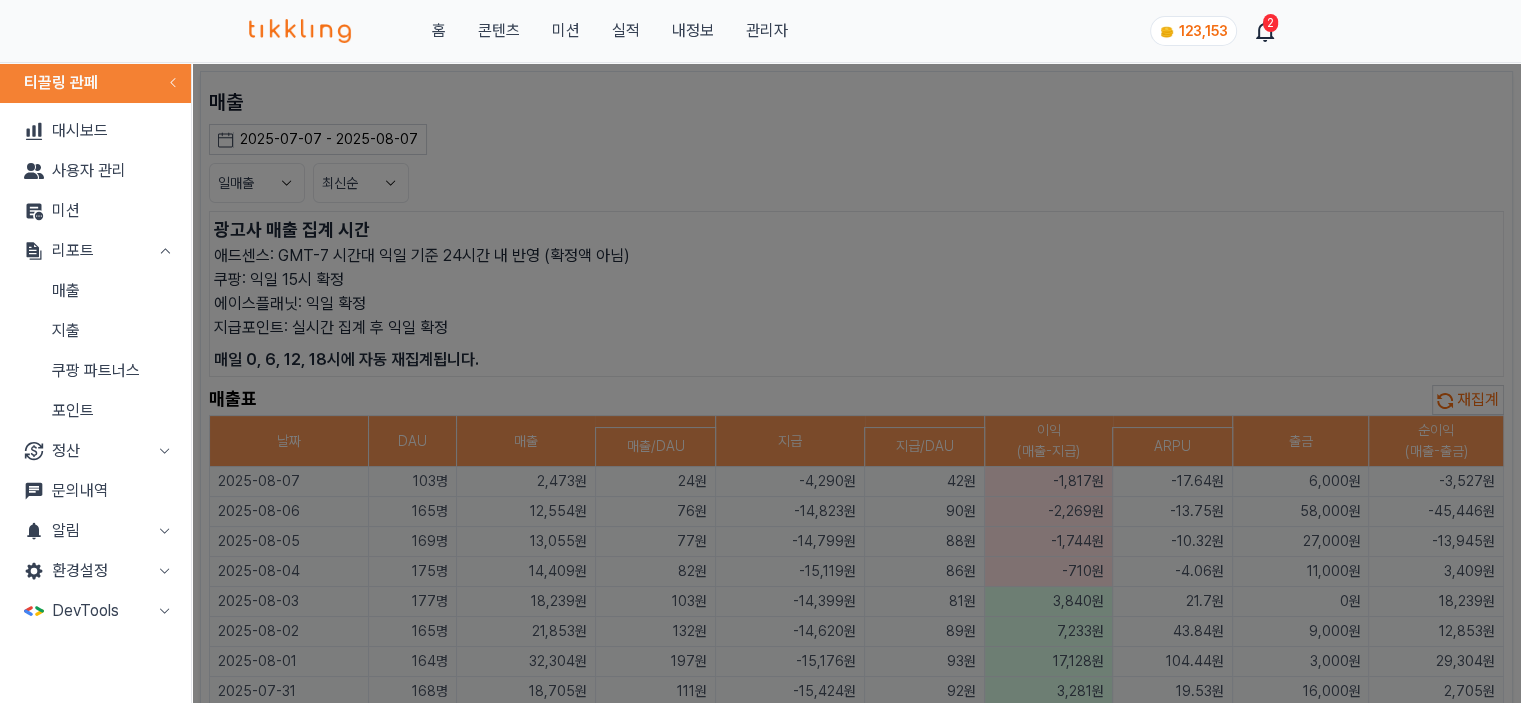click on "쿠팡 파트너스" at bounding box center [95, 371] 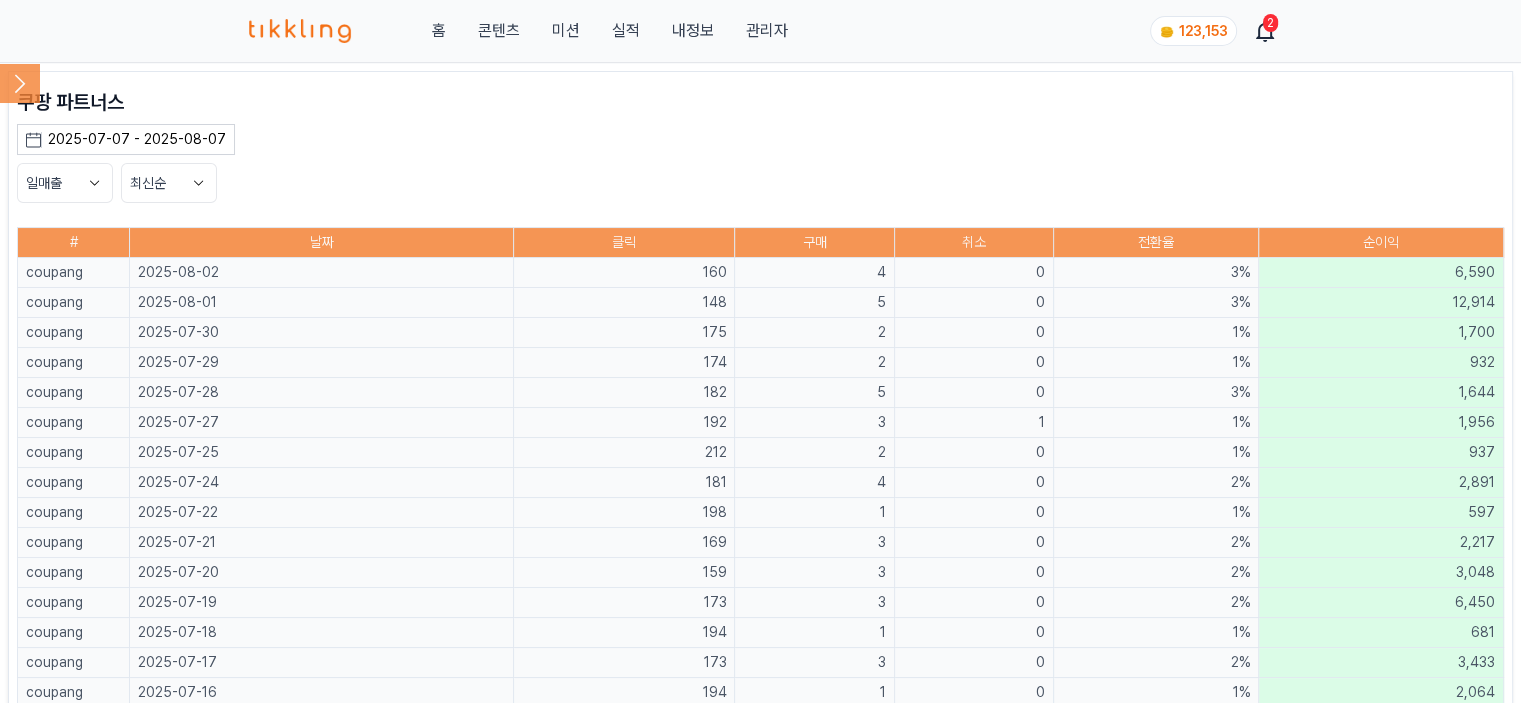 click 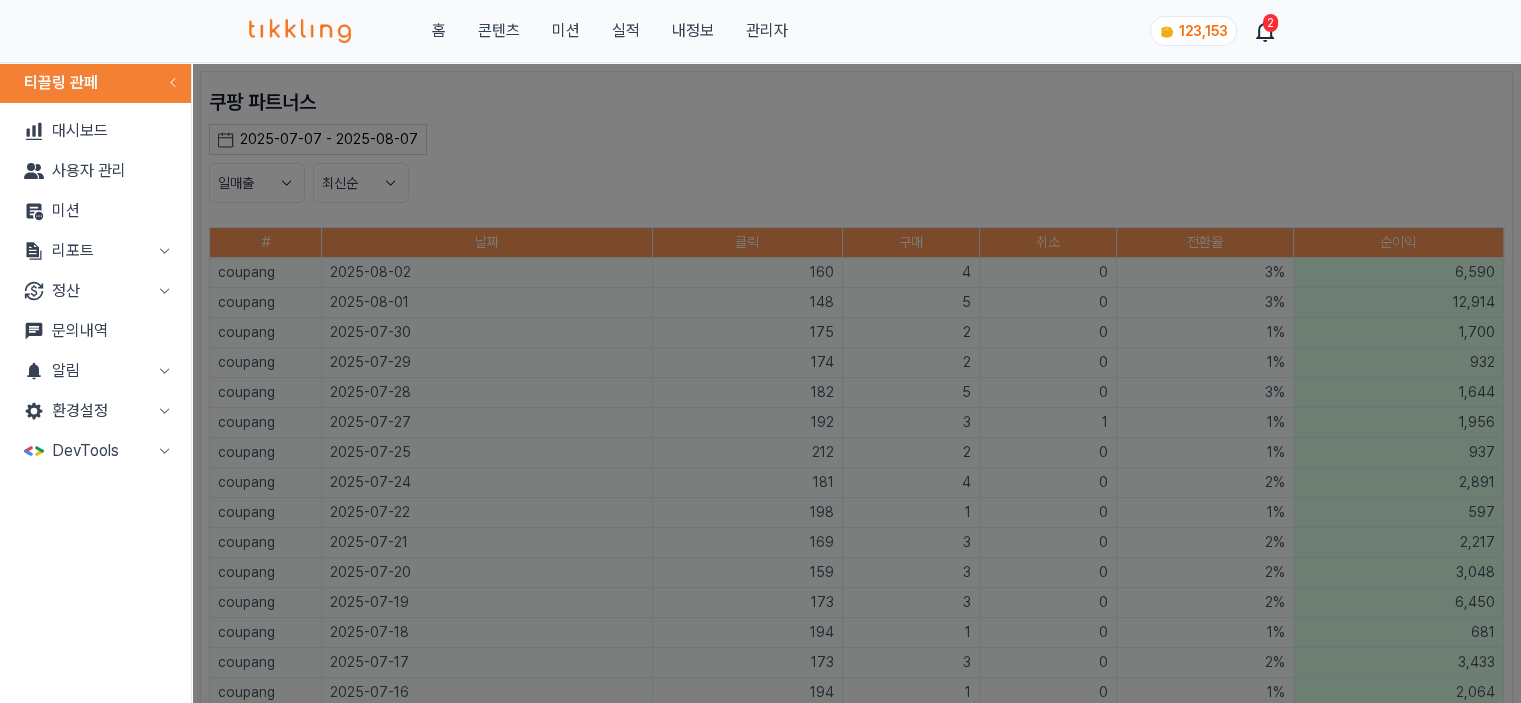 click 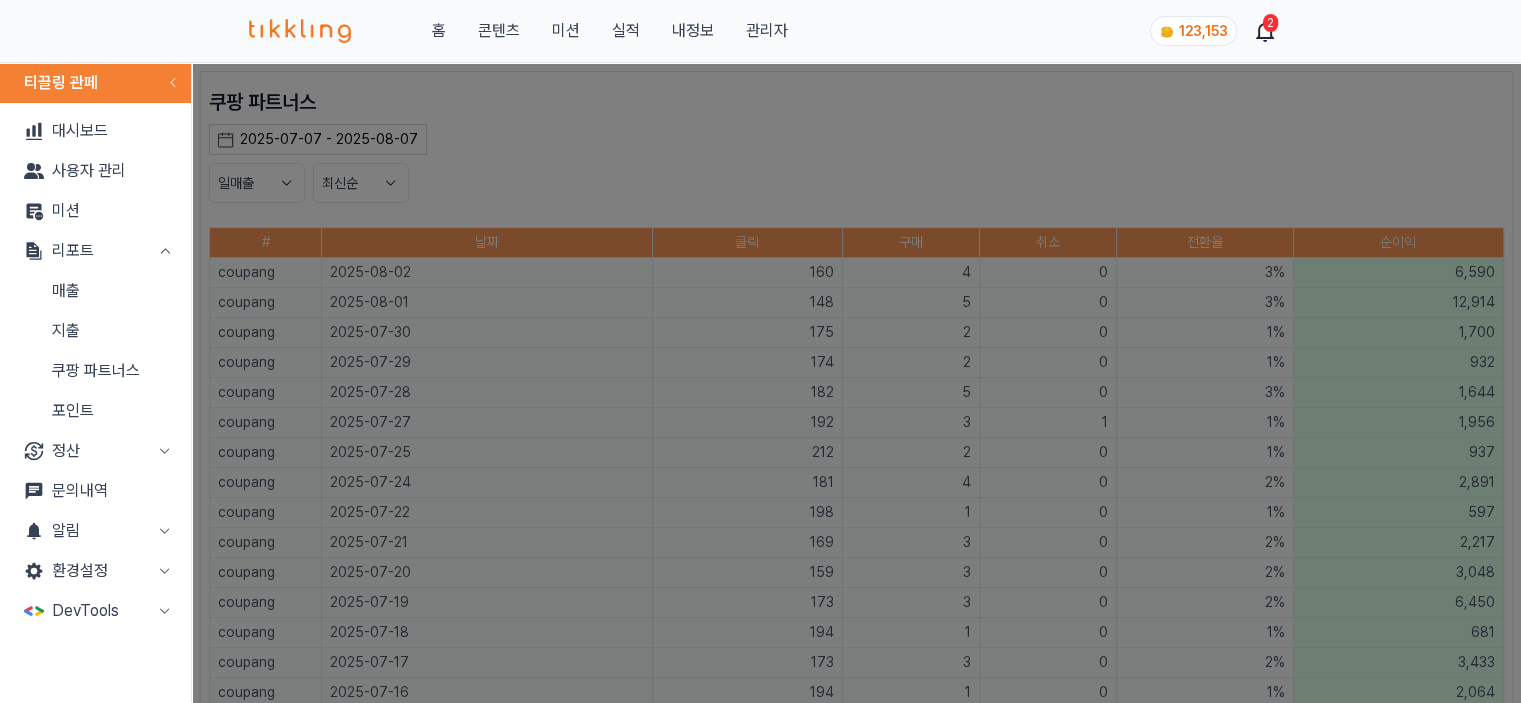 click on "매출" at bounding box center (95, 291) 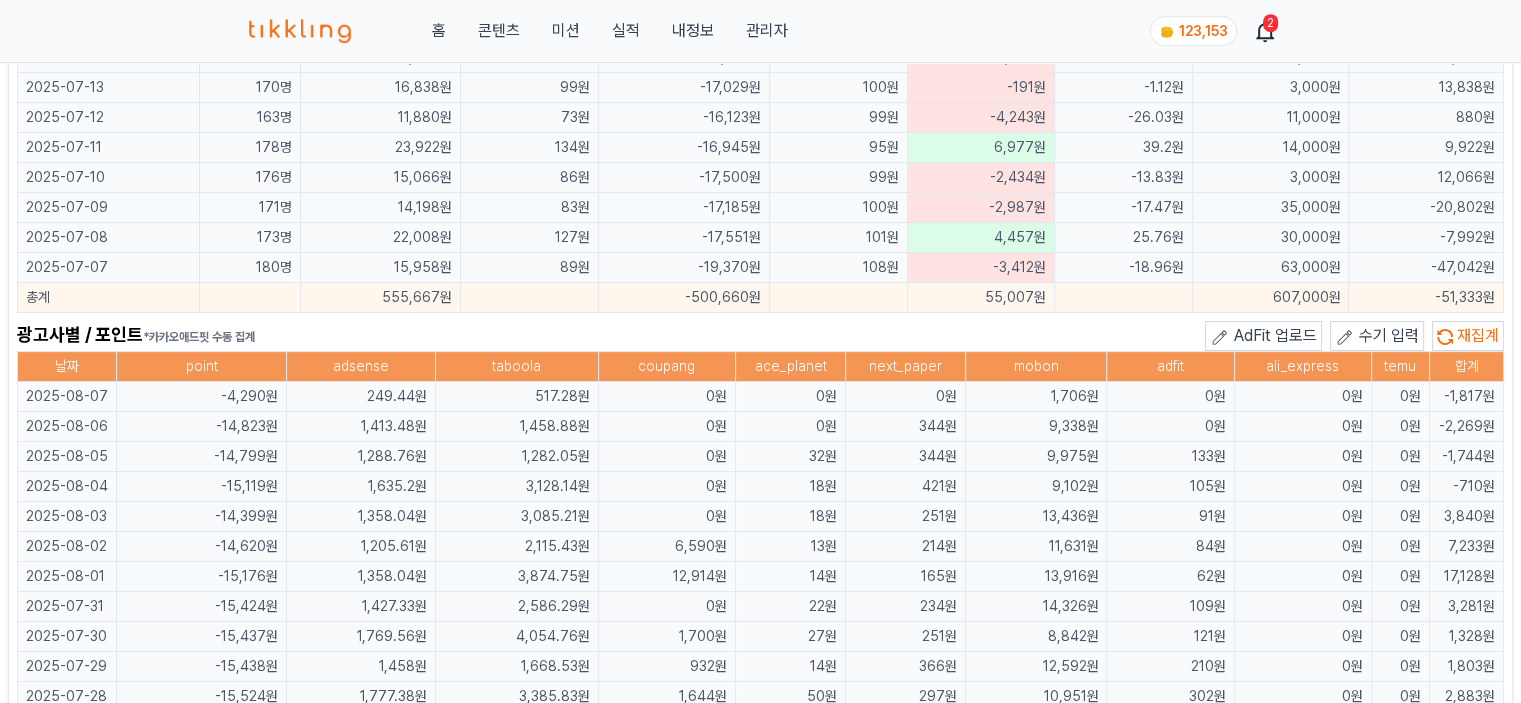 scroll, scrollTop: 1300, scrollLeft: 0, axis: vertical 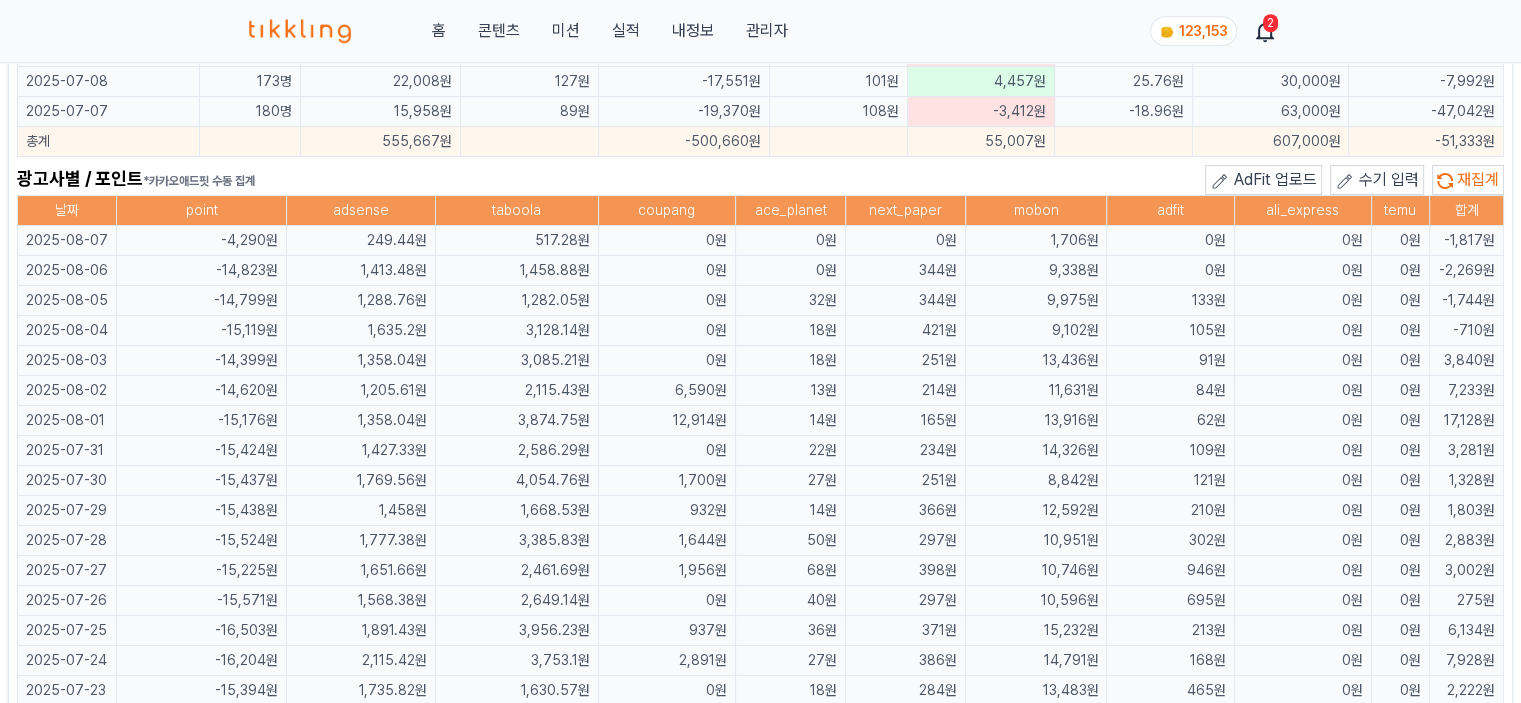 drag, startPoint x: 311, startPoint y: 390, endPoint x: 1274, endPoint y: 384, distance: 963.0187 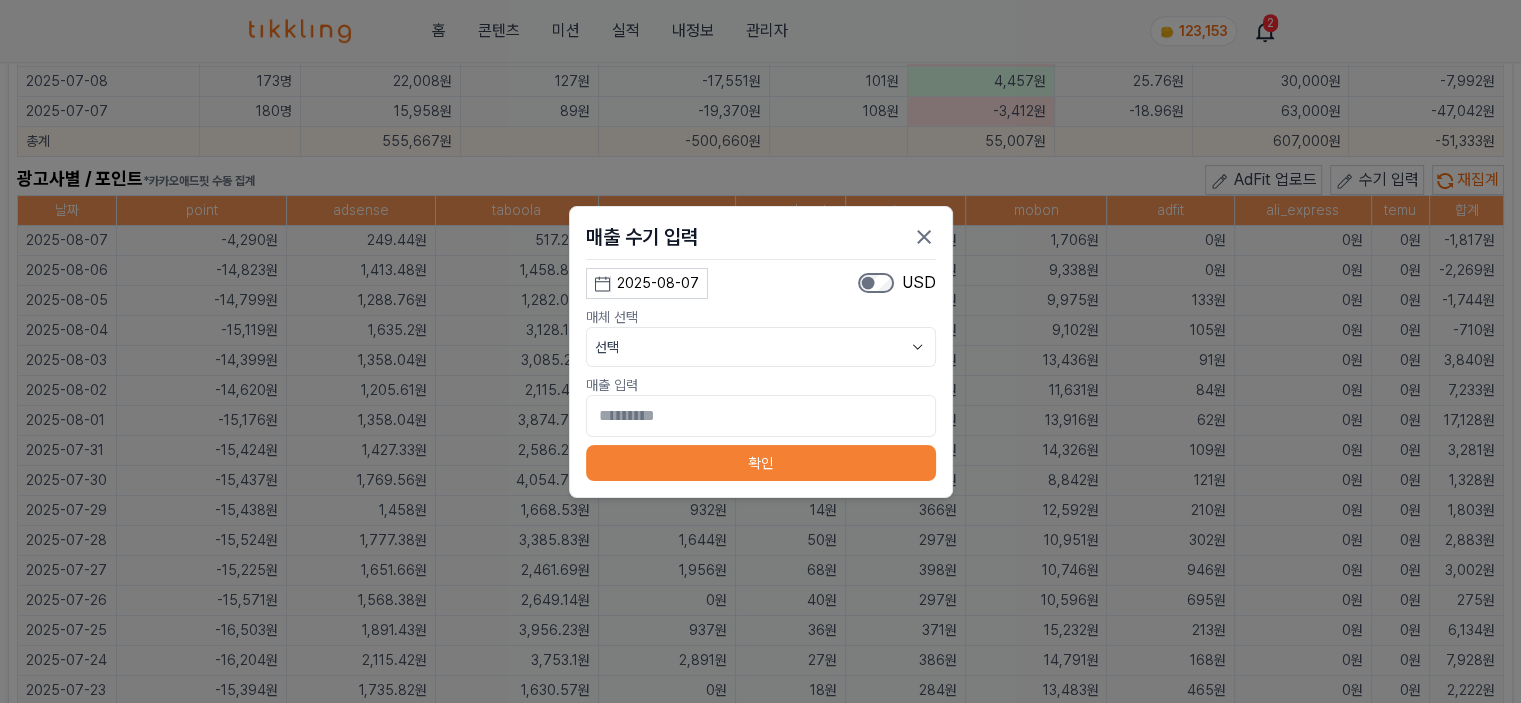 click on "2025-08-07" at bounding box center (658, 283) 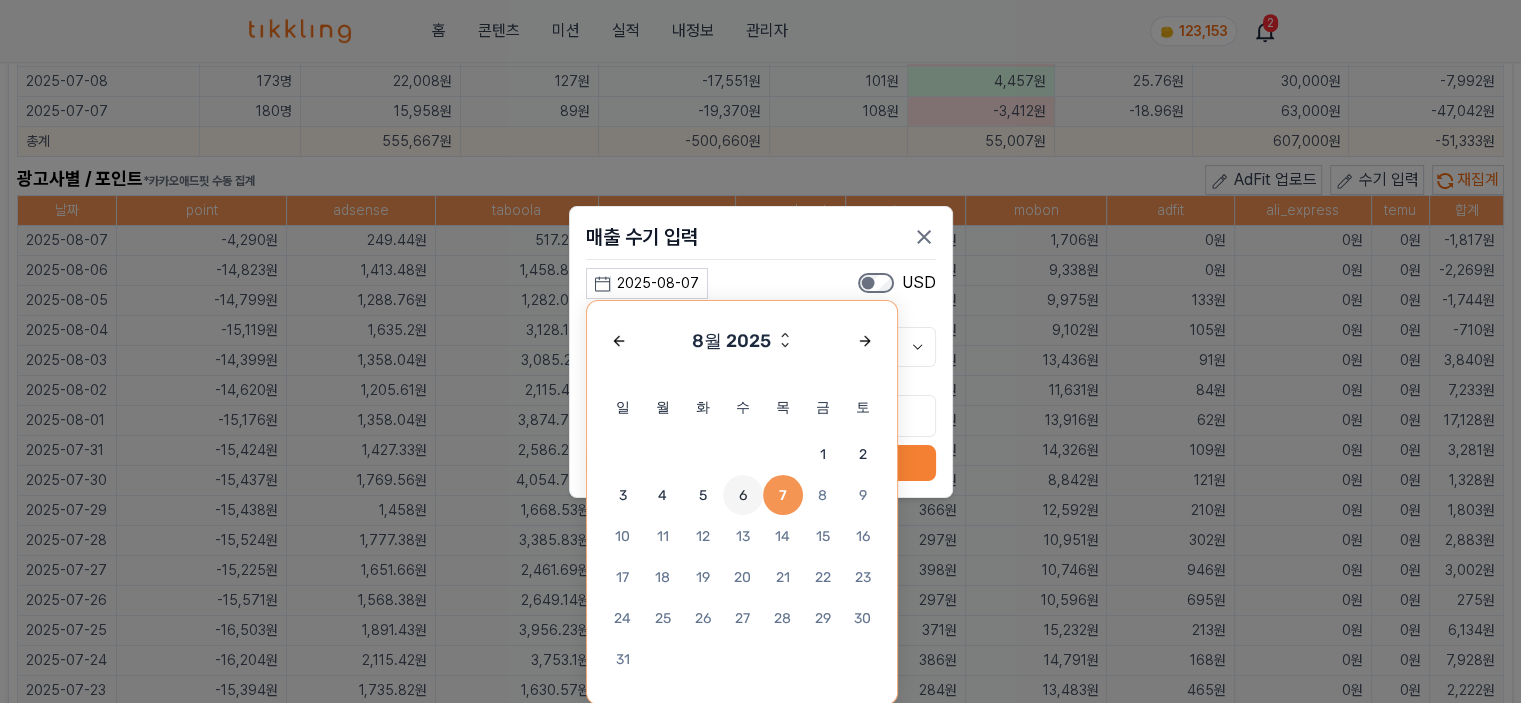 click on "6" at bounding box center (743, 495) 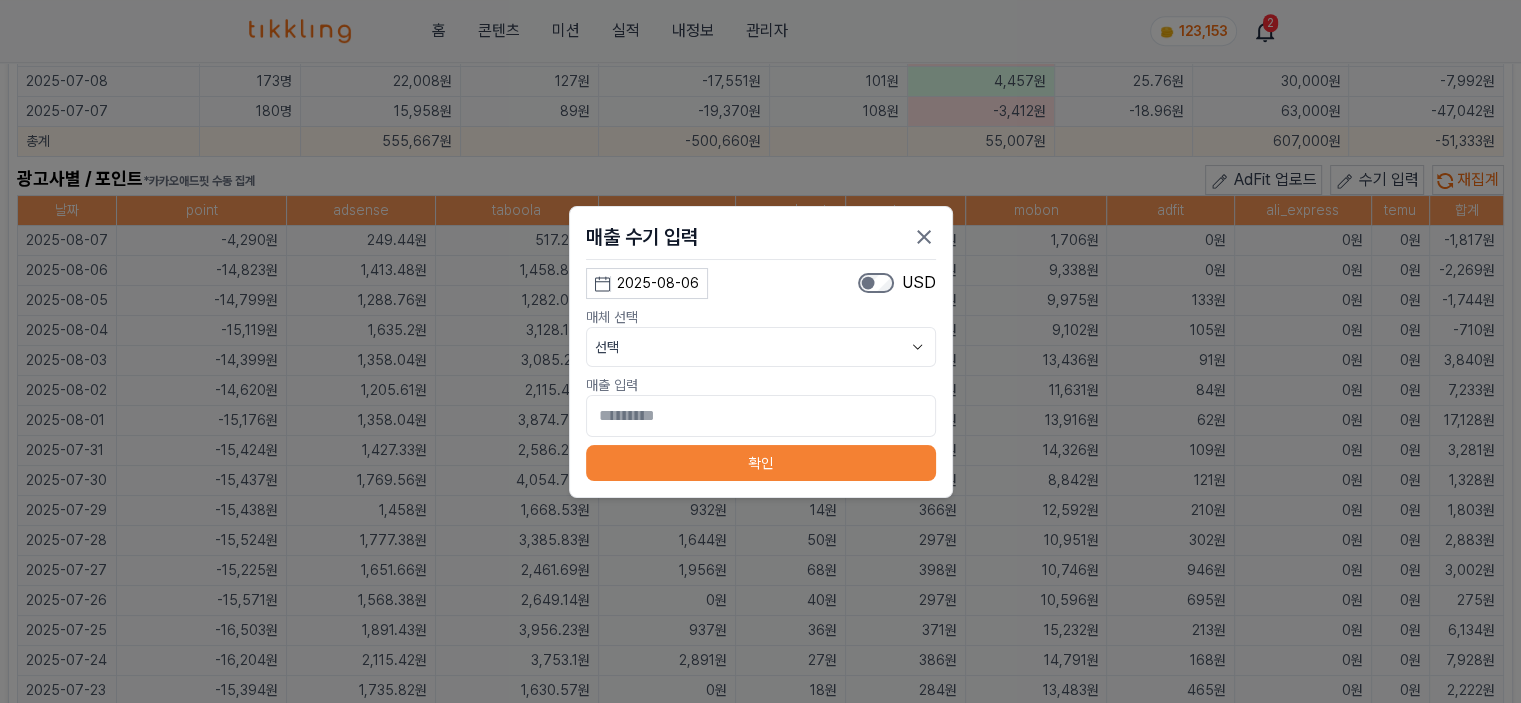 click on "선택" at bounding box center (761, 347) 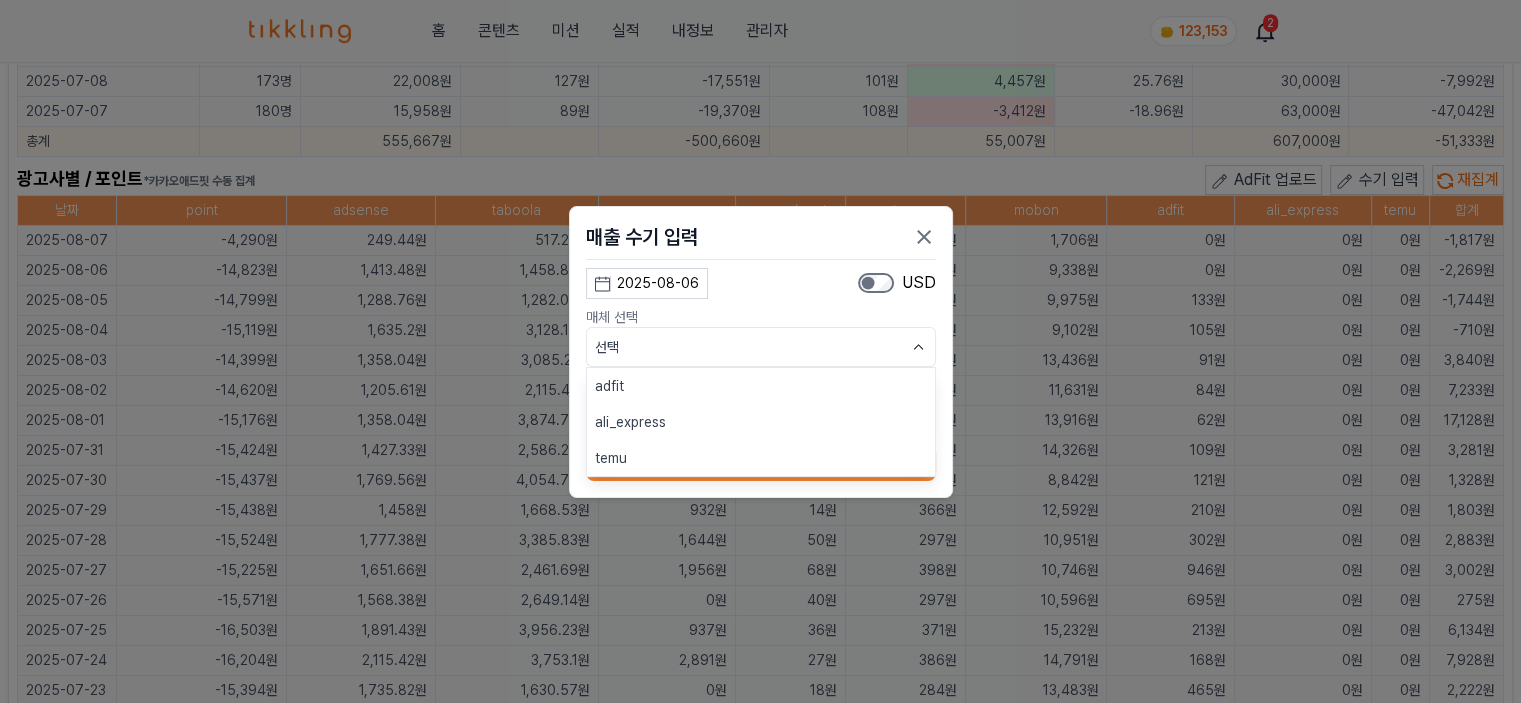 click on "adfit" at bounding box center [761, 386] 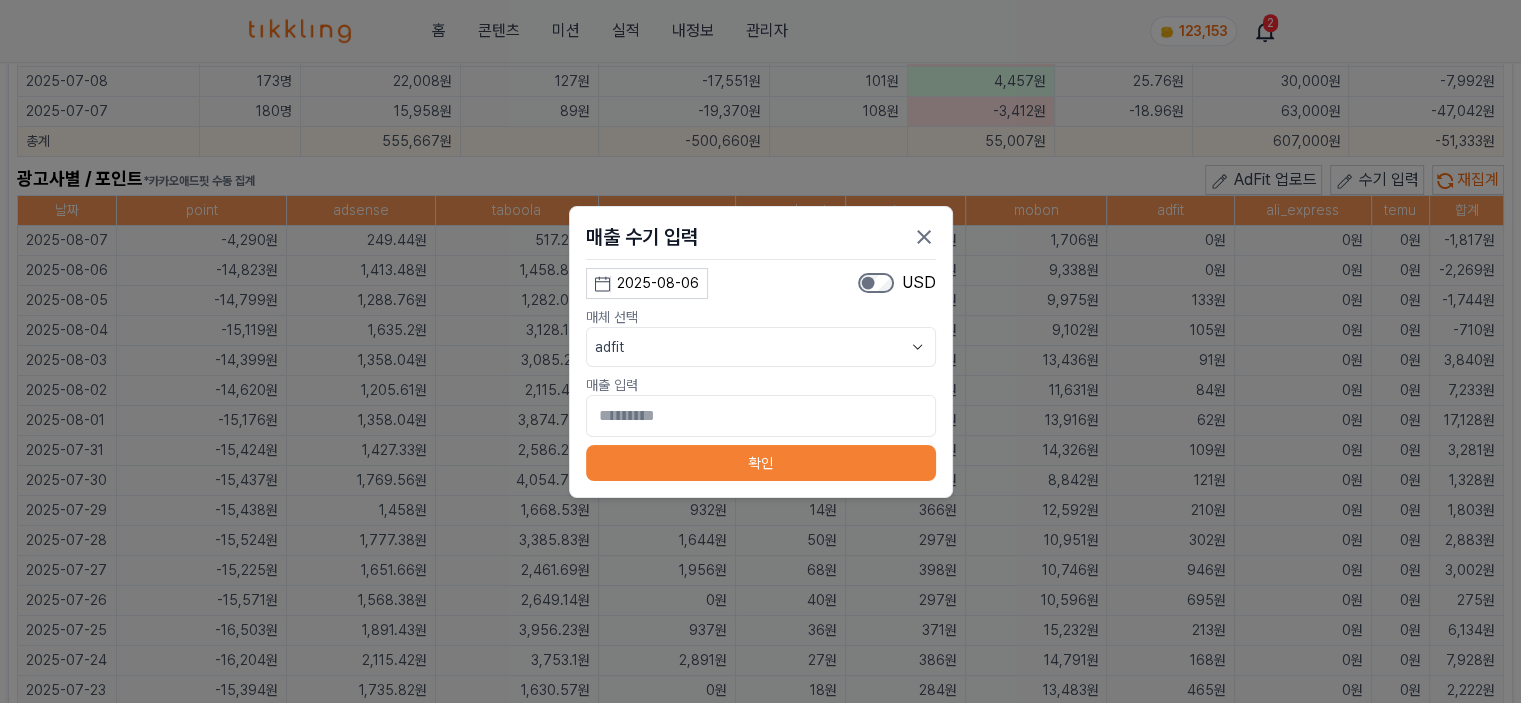 click on "매출 입력" at bounding box center (761, 385) 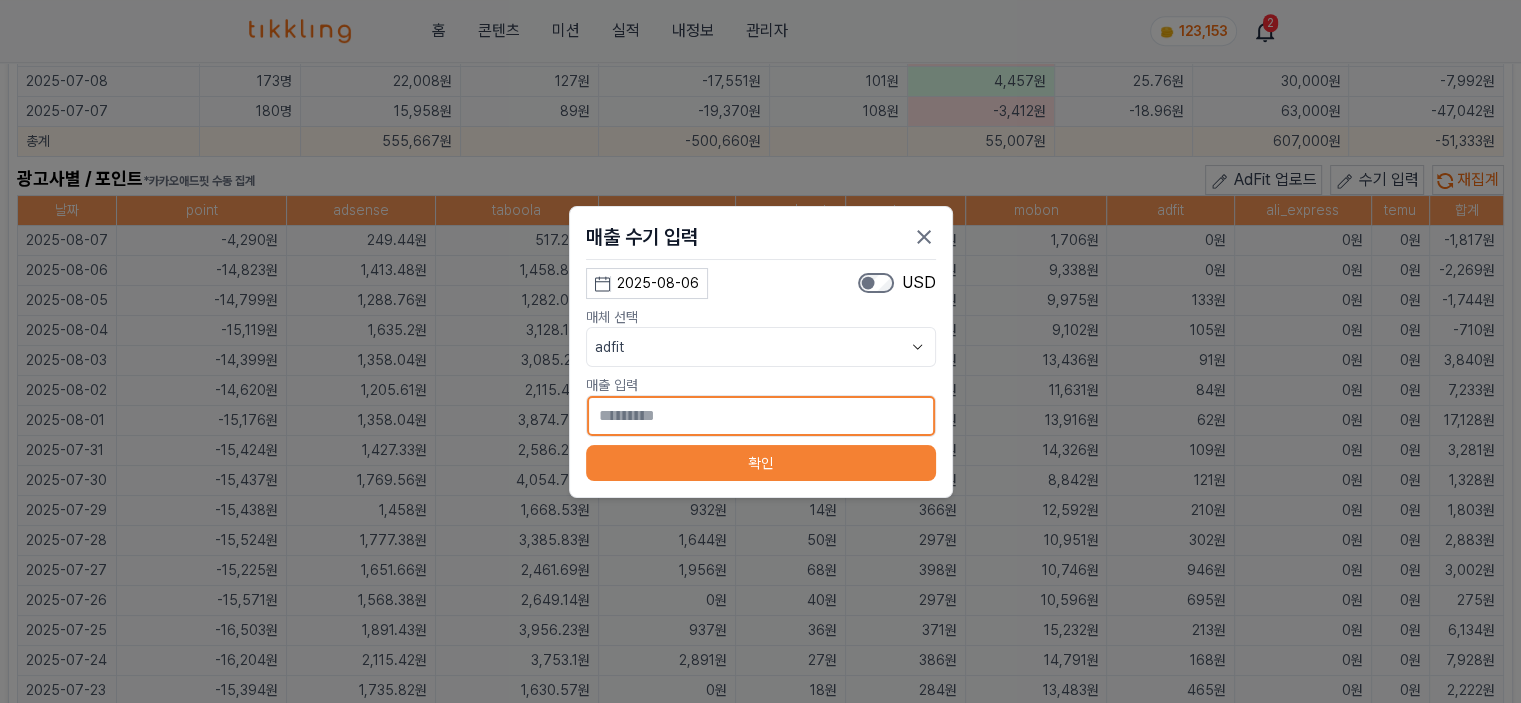click on "*" at bounding box center (761, 416) 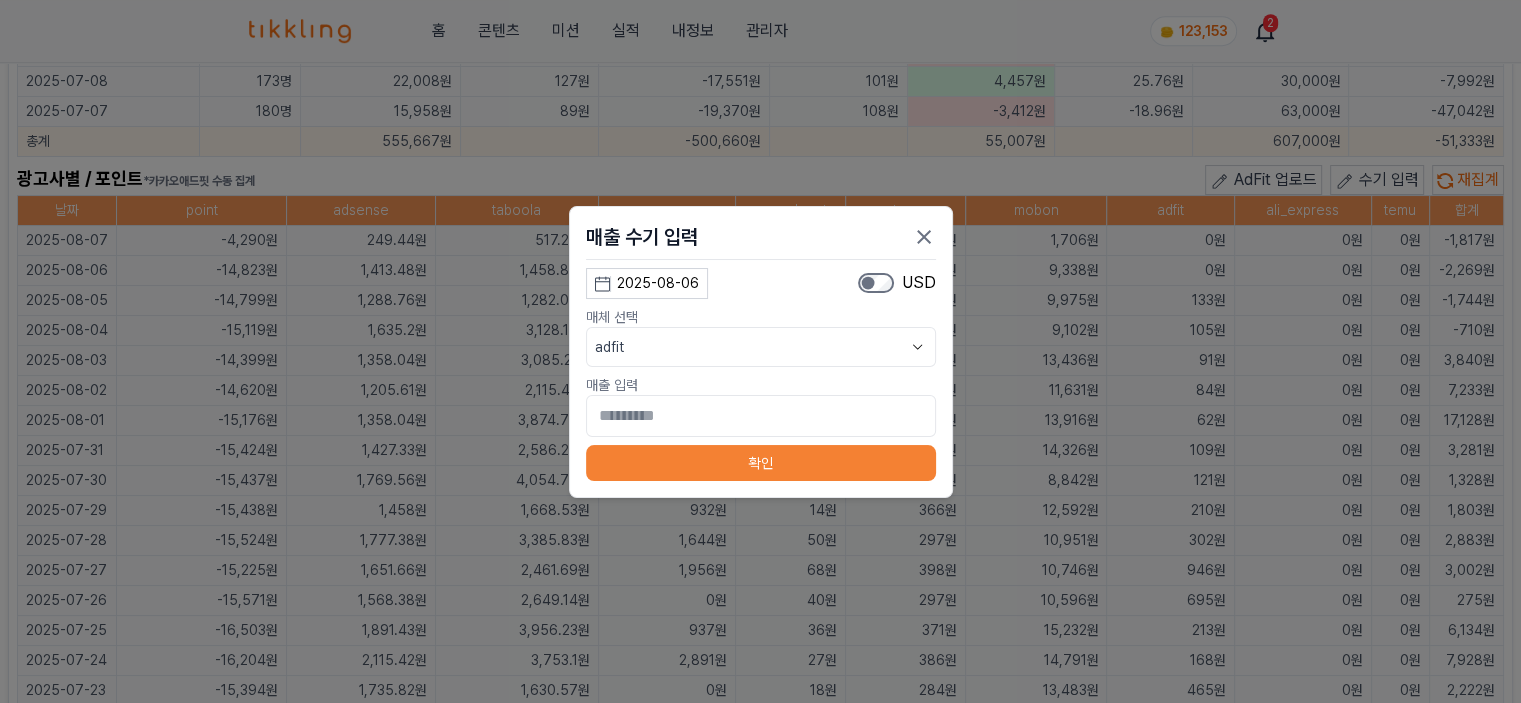 click on "확인" at bounding box center [761, 463] 